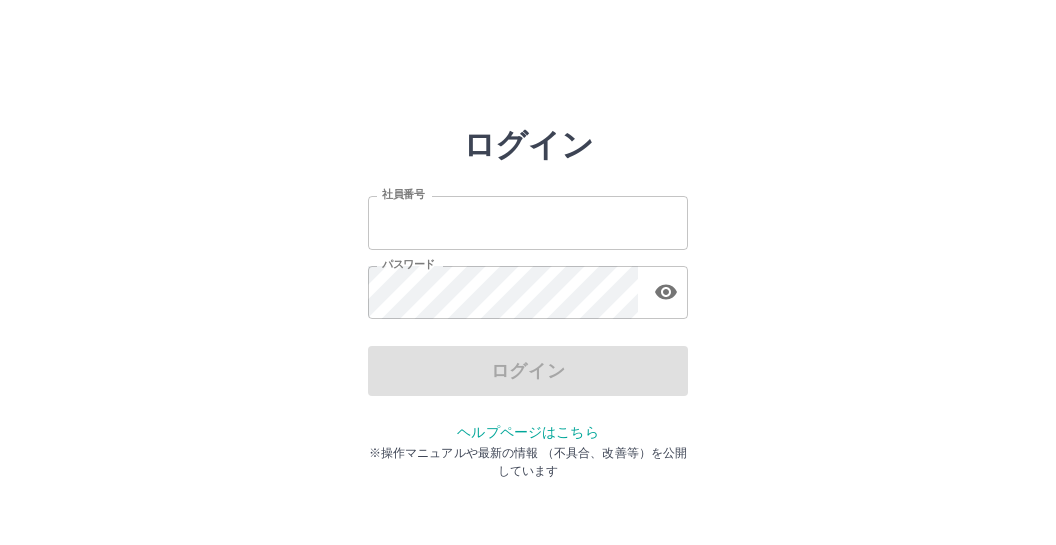 scroll, scrollTop: 0, scrollLeft: 0, axis: both 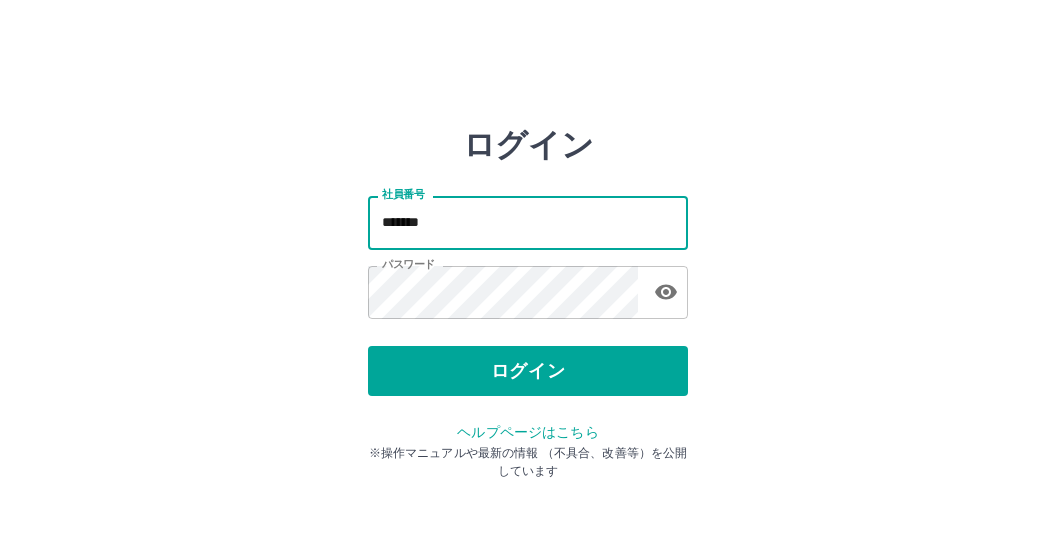 click on "*******" at bounding box center (528, 222) 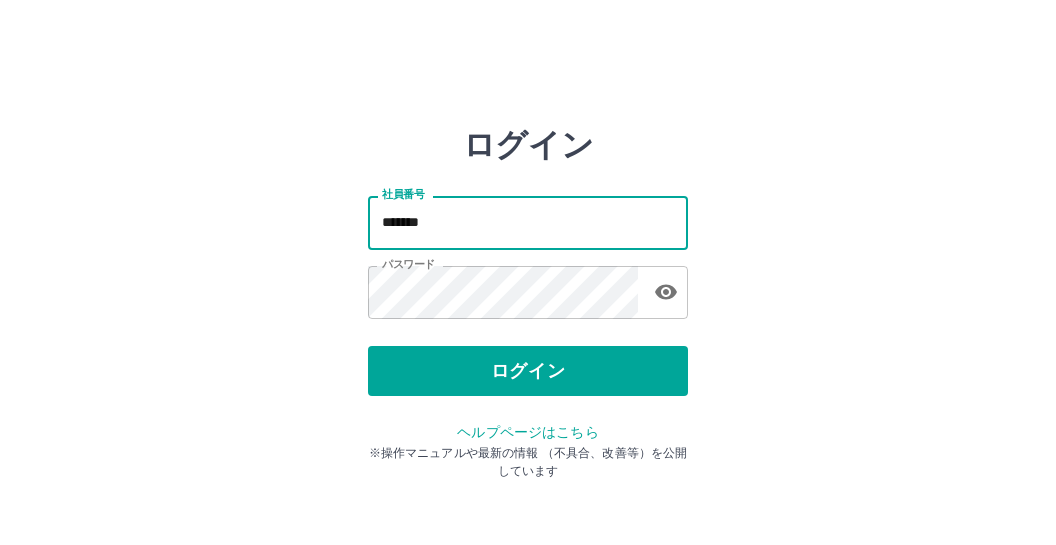 click on "ログイン 社員番号 ******* 社員番号 パスワード パスワード ログイン ヘルプページはこちら ※操作マニュアルや最新の情報 （不具合、改善等）を公開しています" at bounding box center (528, 286) 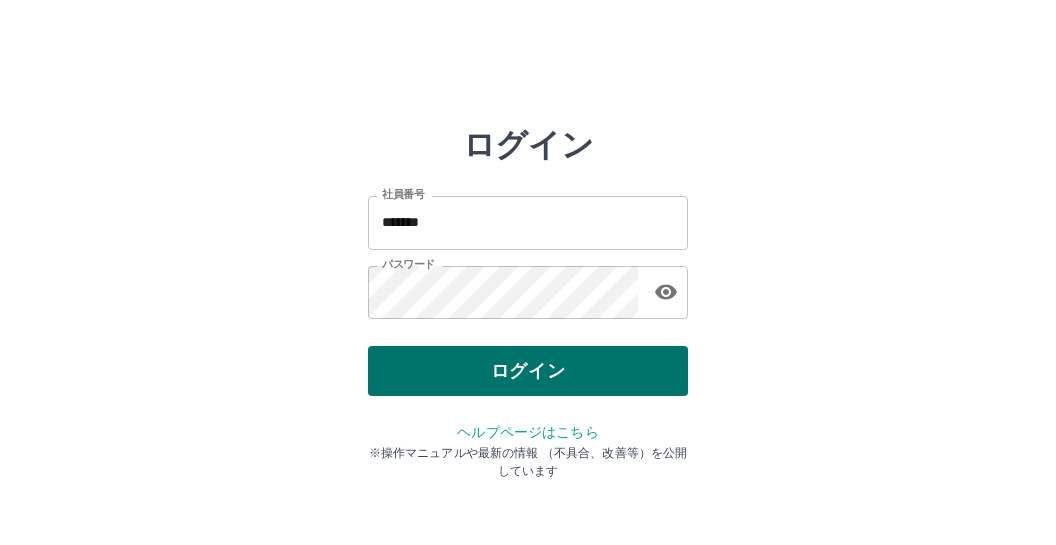 click on "ログイン" at bounding box center [528, 371] 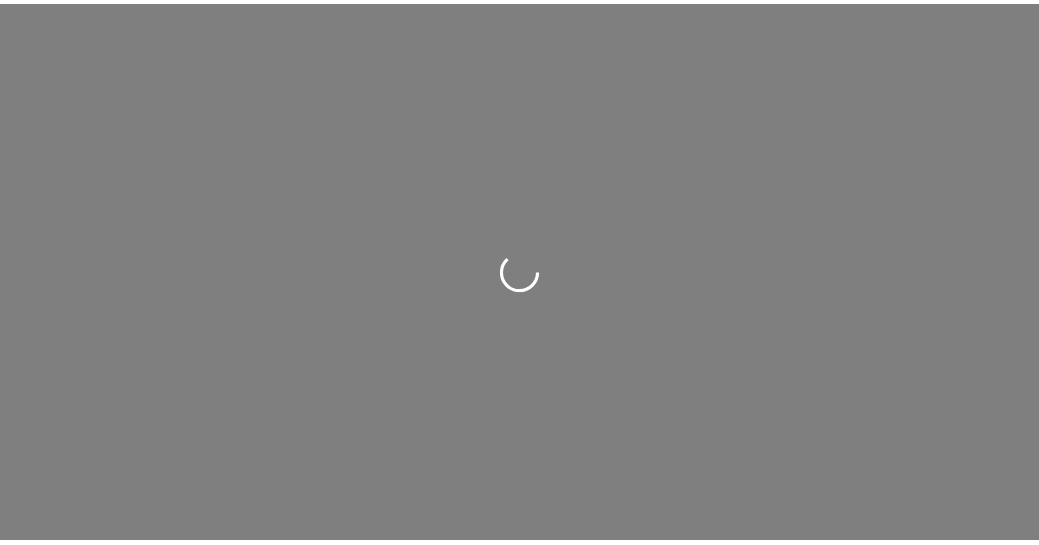 scroll, scrollTop: 0, scrollLeft: 0, axis: both 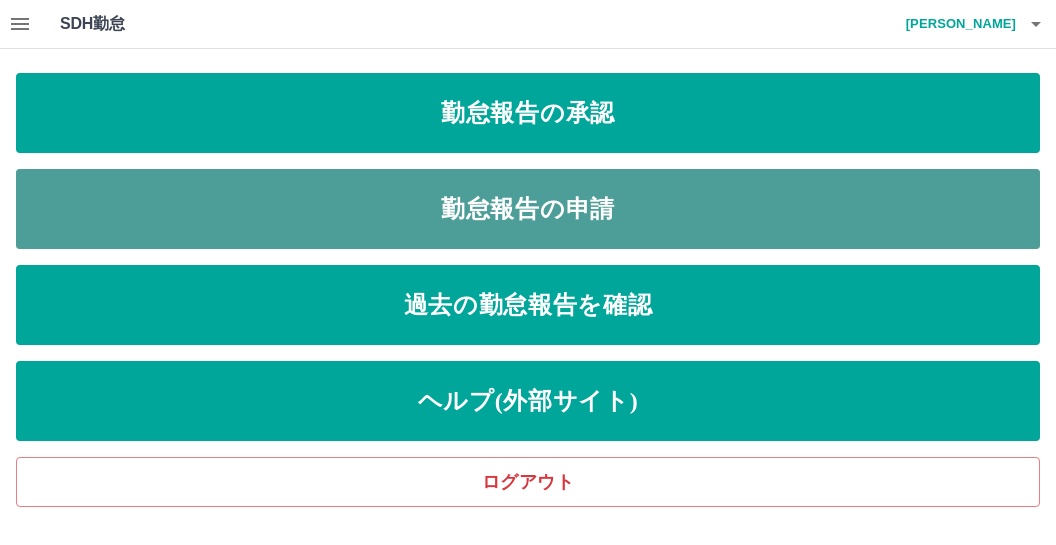 click on "勤怠報告の申請" at bounding box center (528, 209) 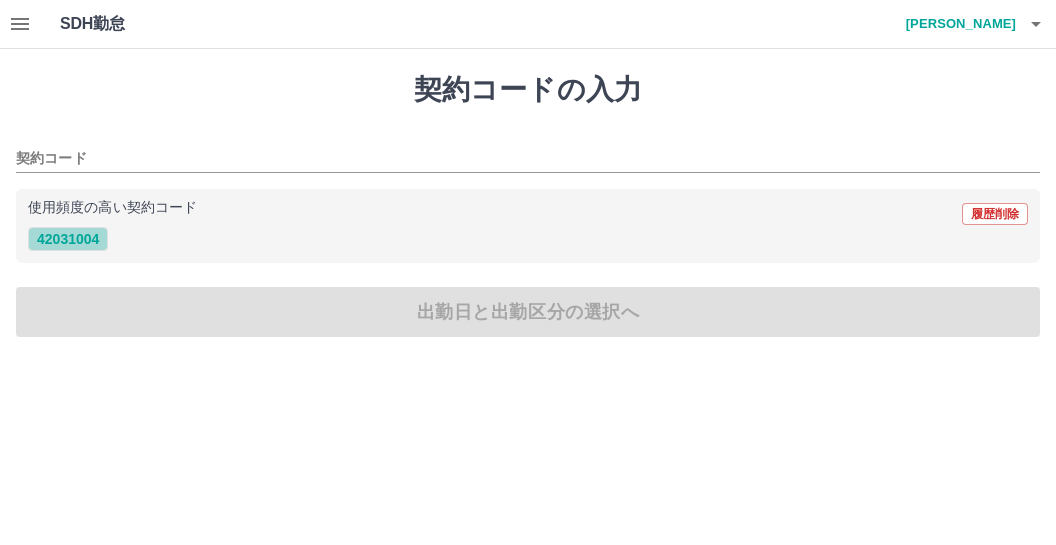 click on "42031004" at bounding box center [68, 239] 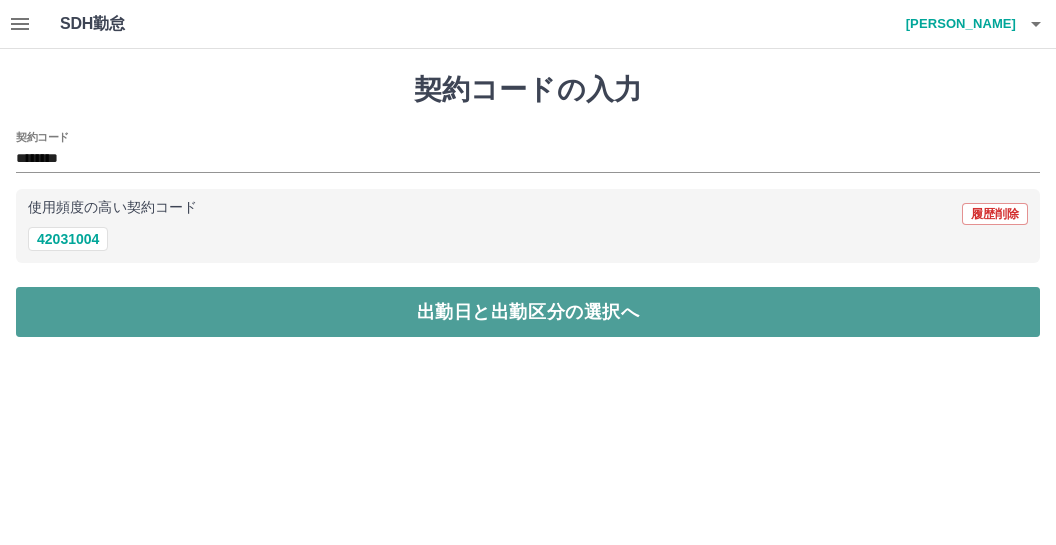 click on "出勤日と出勤区分の選択へ" at bounding box center [528, 312] 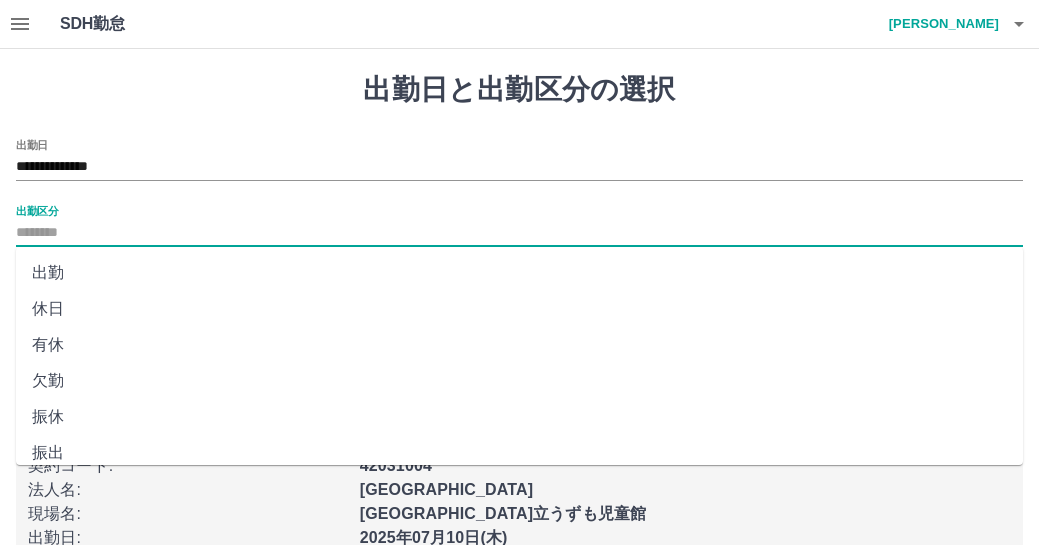 click on "出勤区分" at bounding box center (519, 233) 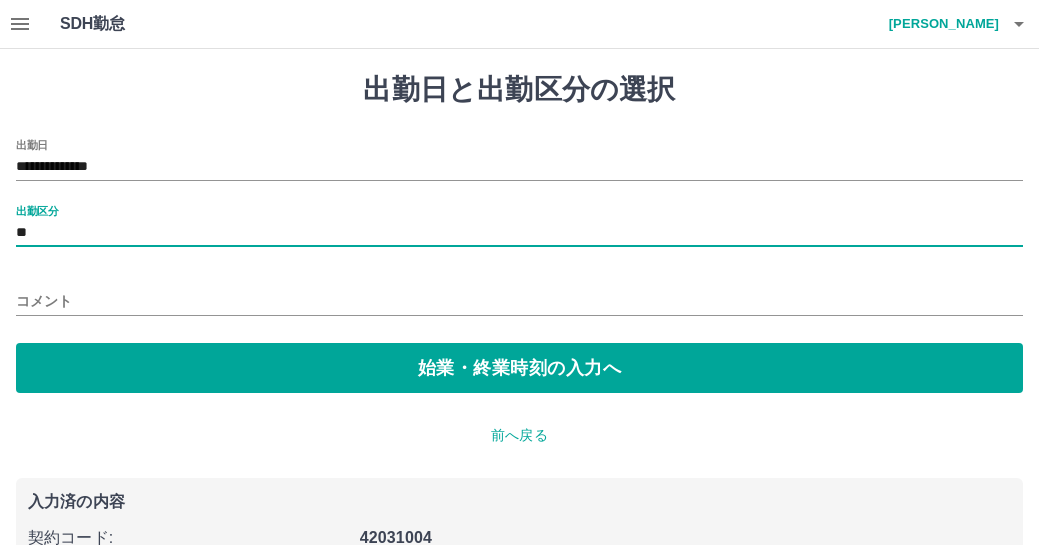 click on "コメント" at bounding box center (519, 301) 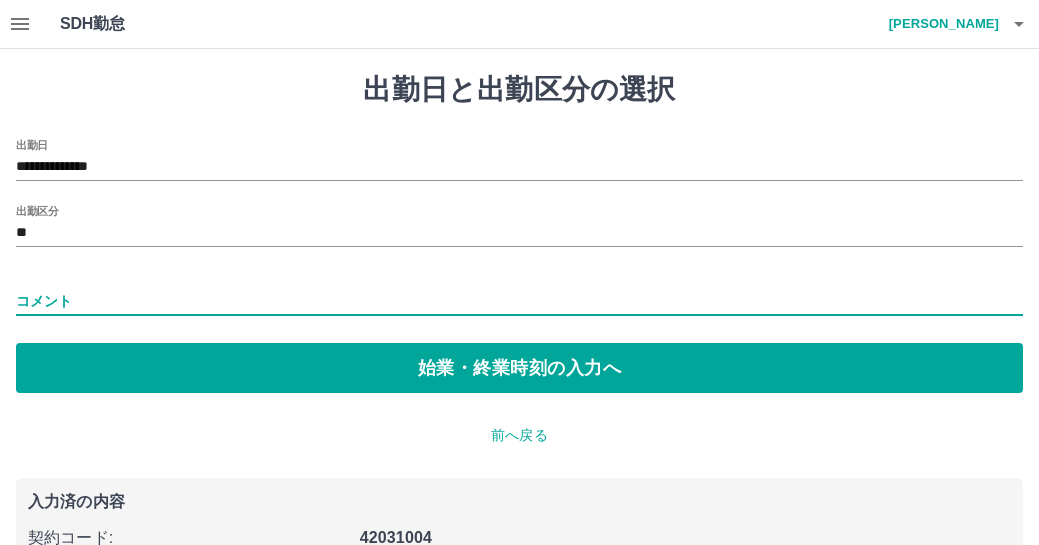 type on "*****" 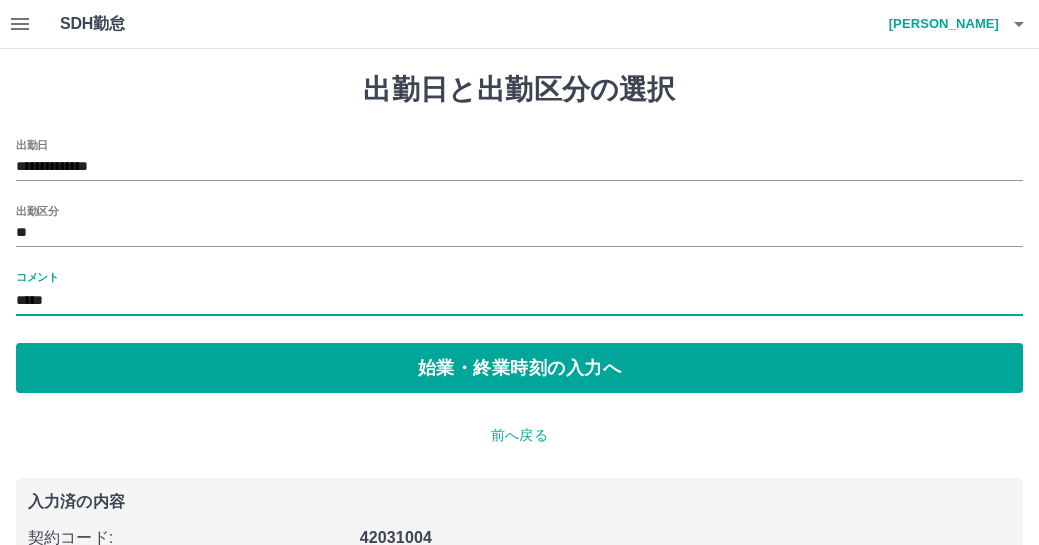 click on "**********" at bounding box center (519, 355) 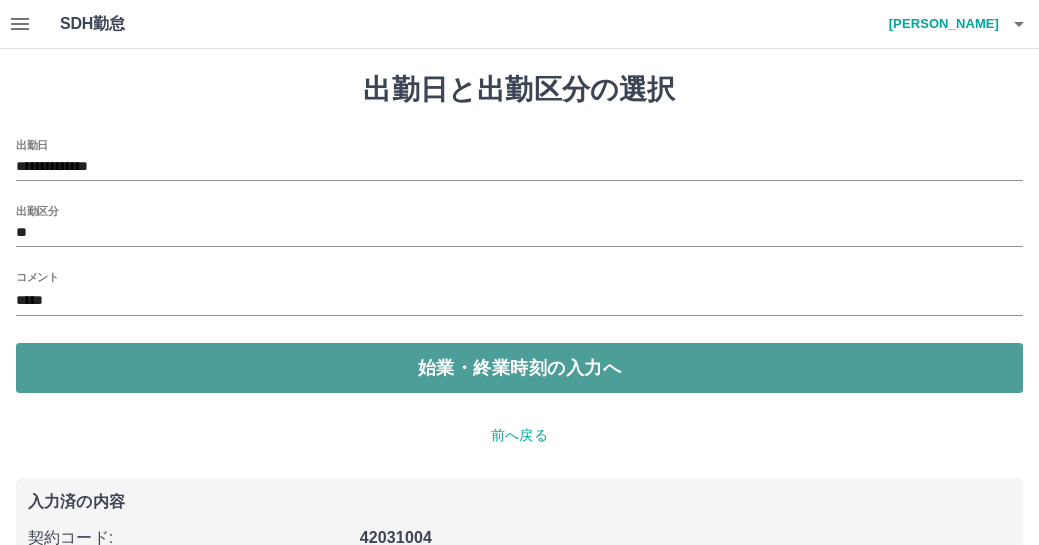 click on "始業・終業時刻の入力へ" at bounding box center (519, 368) 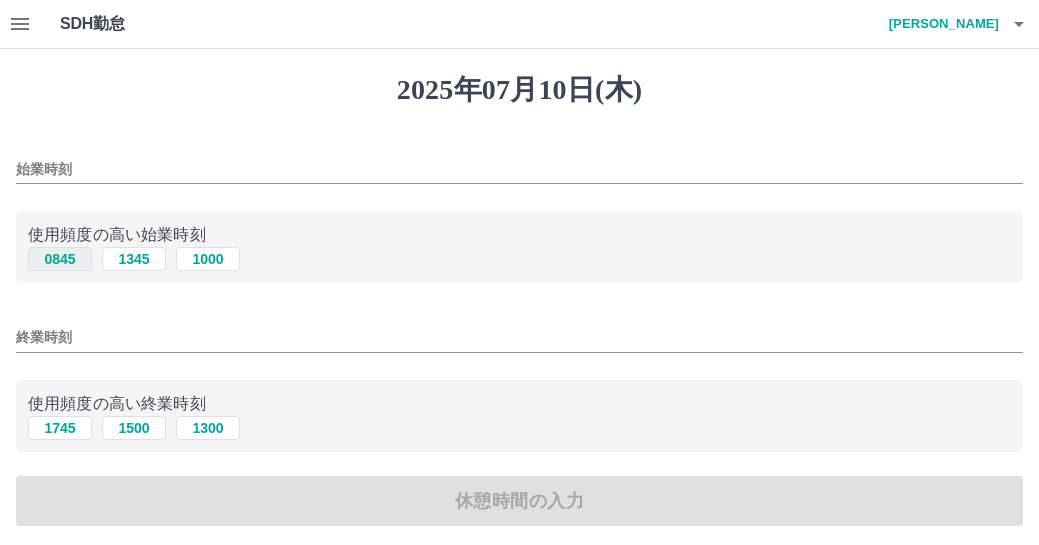 click on "0845" at bounding box center (60, 259) 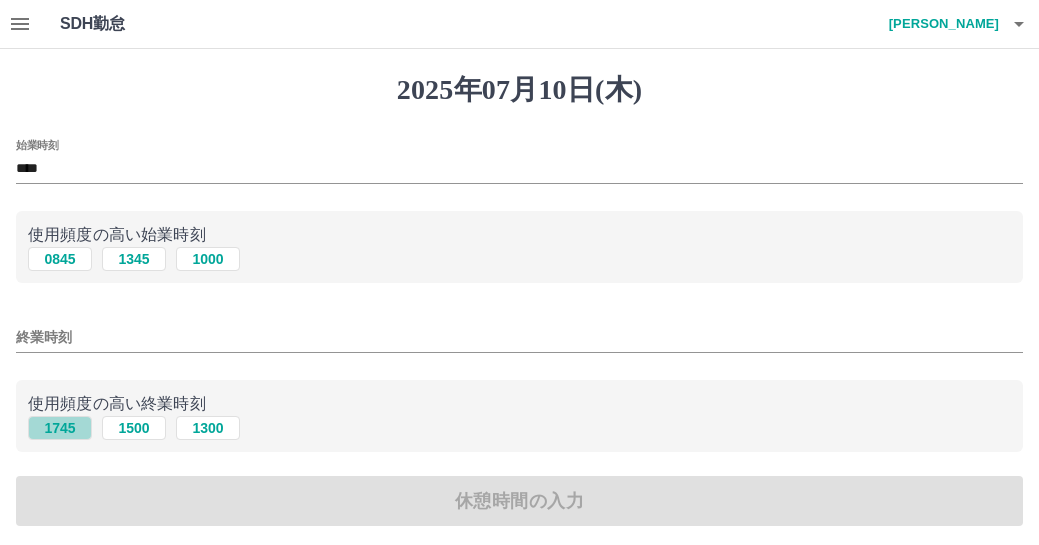 click on "1745" at bounding box center (60, 428) 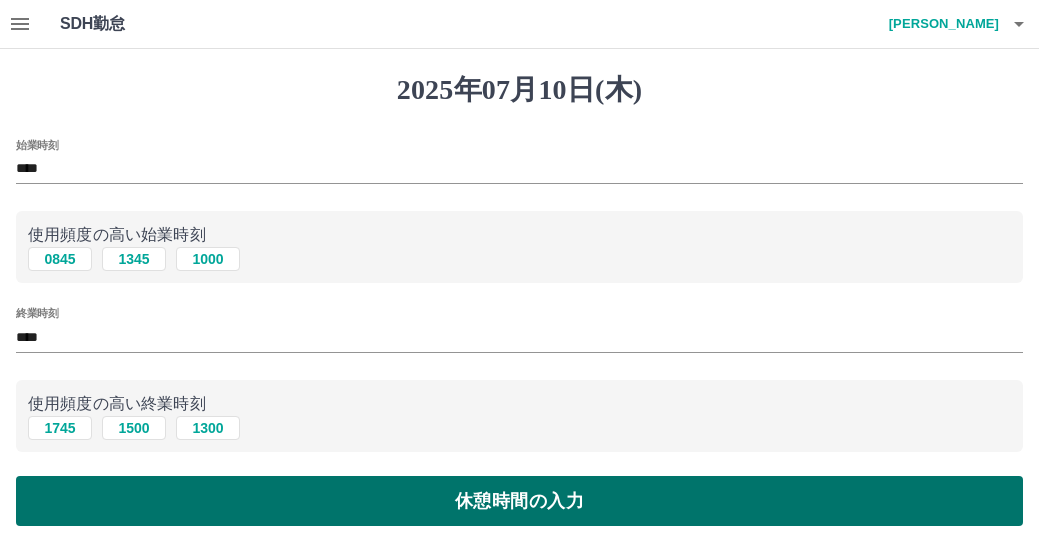 click on "休憩時間の入力" at bounding box center (519, 501) 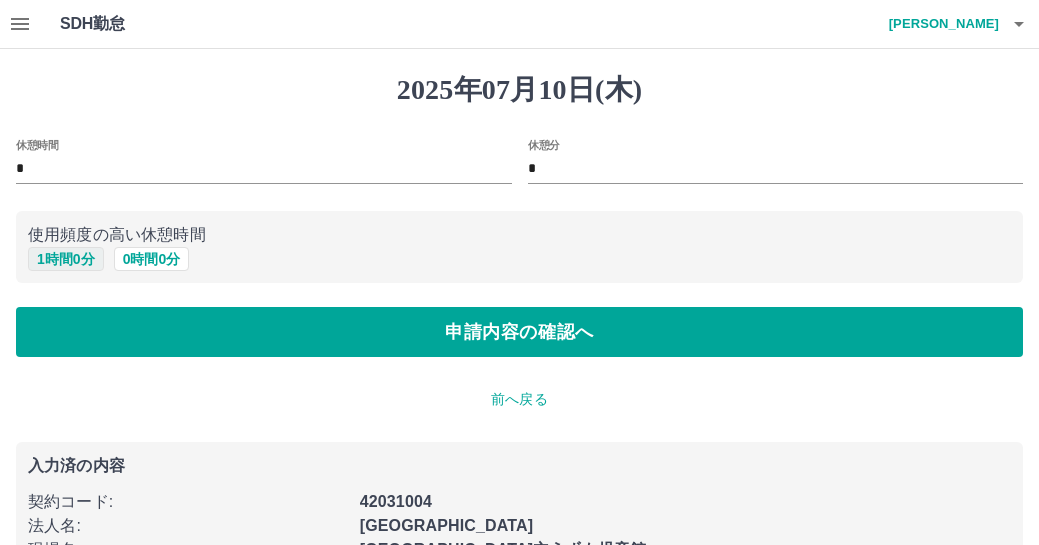 click on "1 時間 0 分" at bounding box center [66, 259] 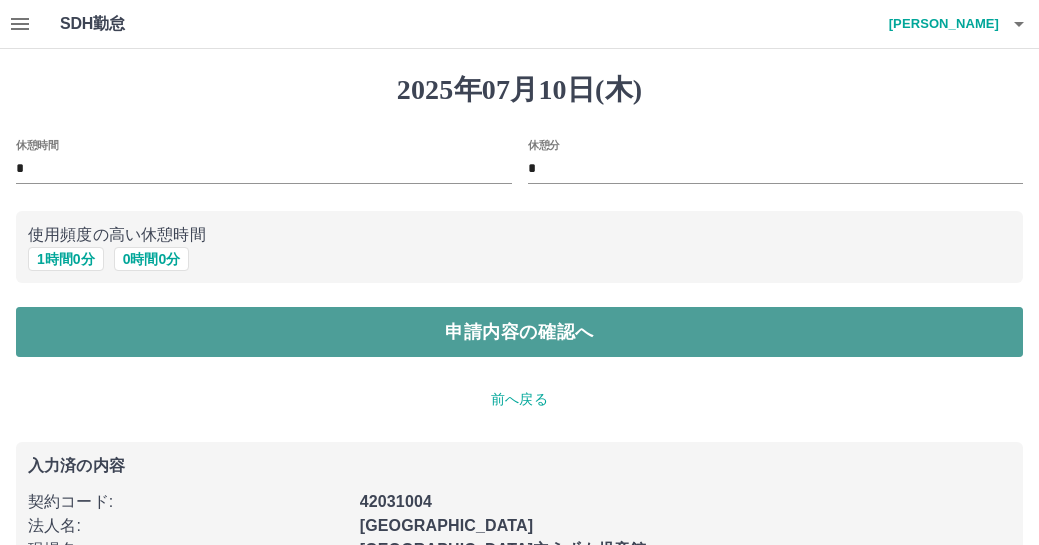 click on "申請内容の確認へ" at bounding box center [519, 332] 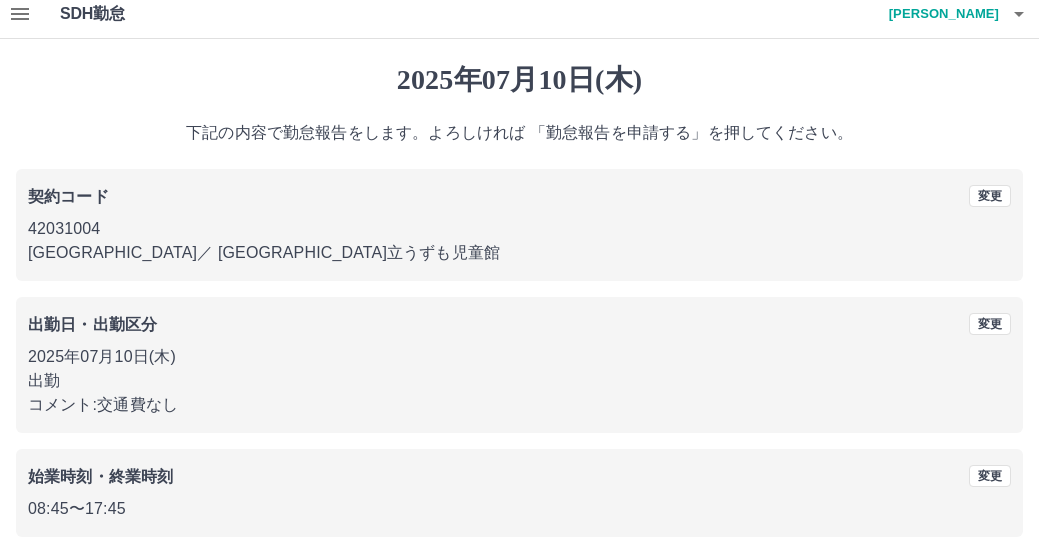 scroll, scrollTop: 204, scrollLeft: 0, axis: vertical 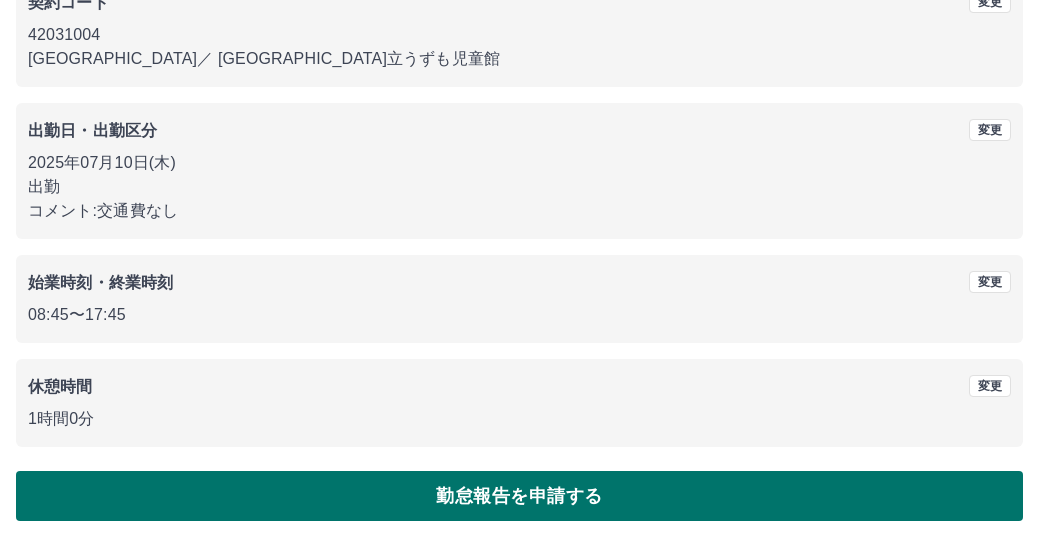 click on "勤怠報告を申請する" at bounding box center [519, 496] 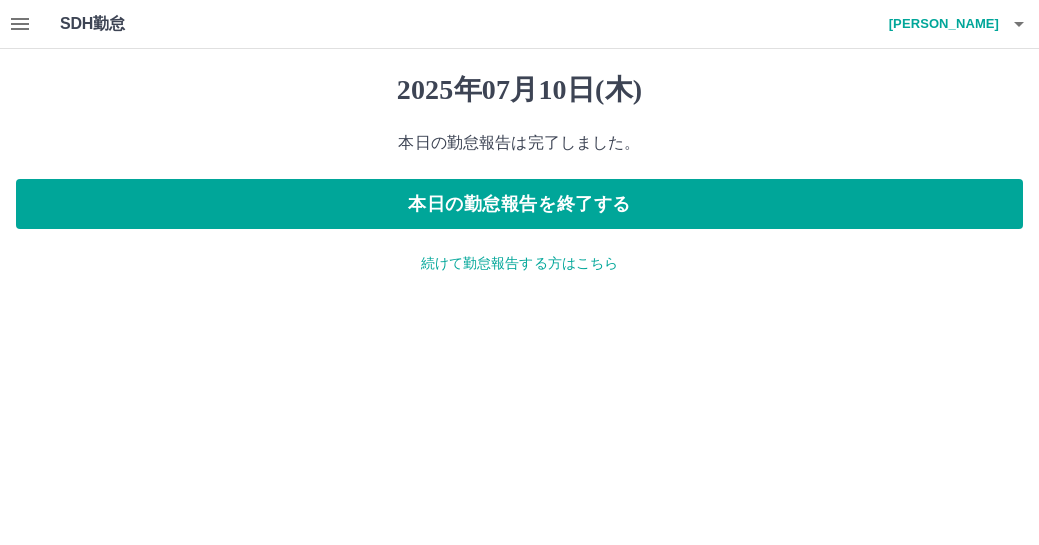 scroll, scrollTop: 0, scrollLeft: 0, axis: both 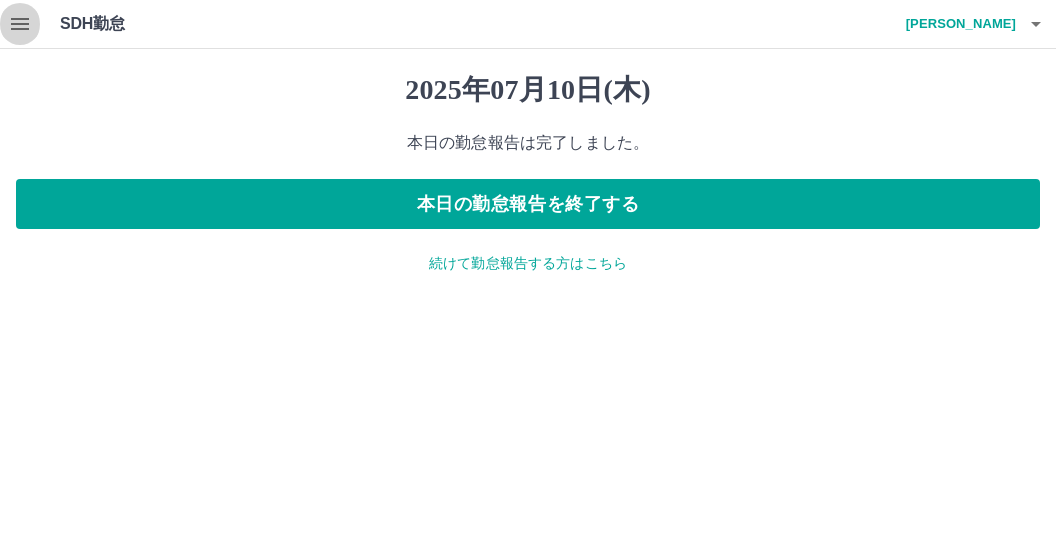 click 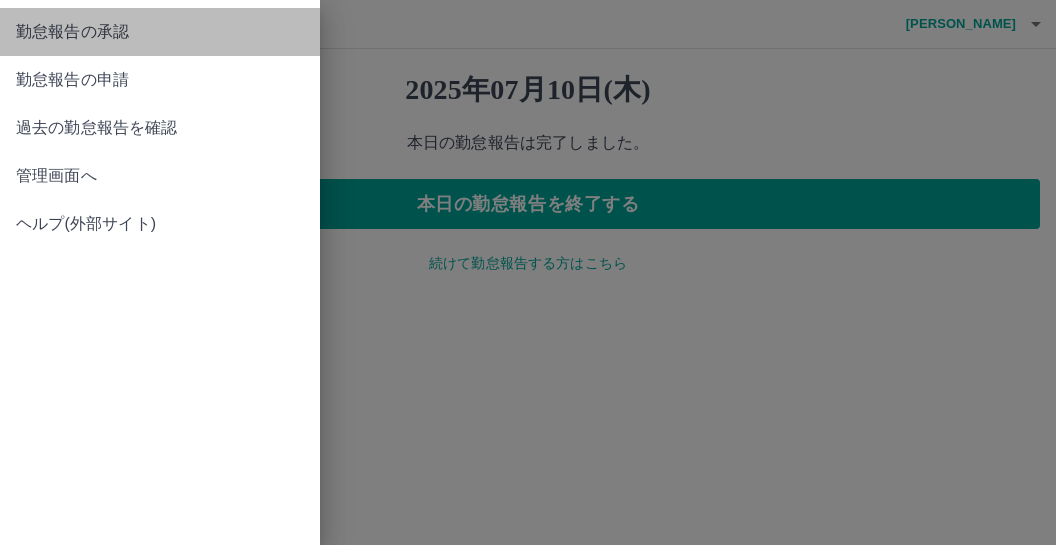 click on "勤怠報告の承認" at bounding box center (160, 32) 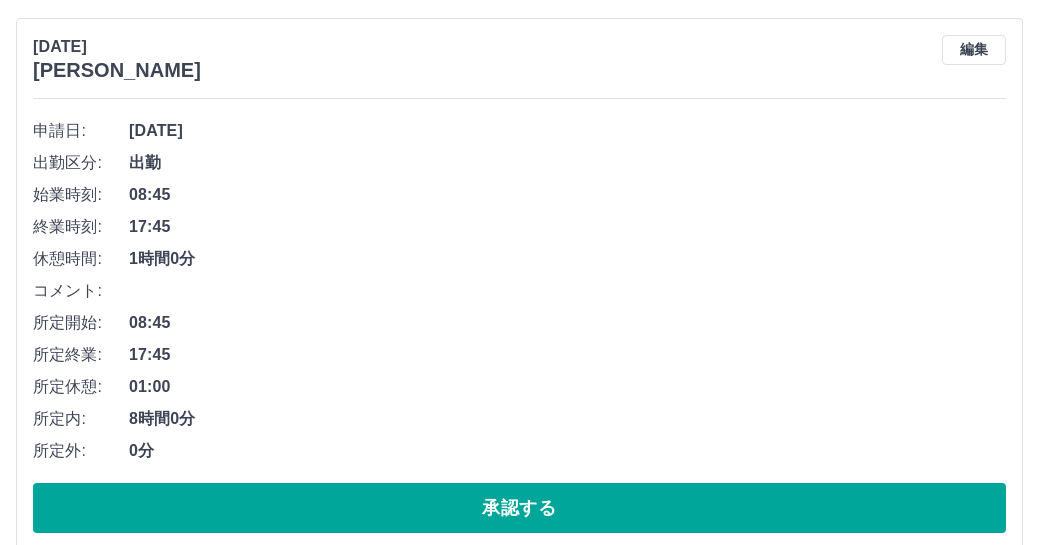 scroll, scrollTop: 259, scrollLeft: 0, axis: vertical 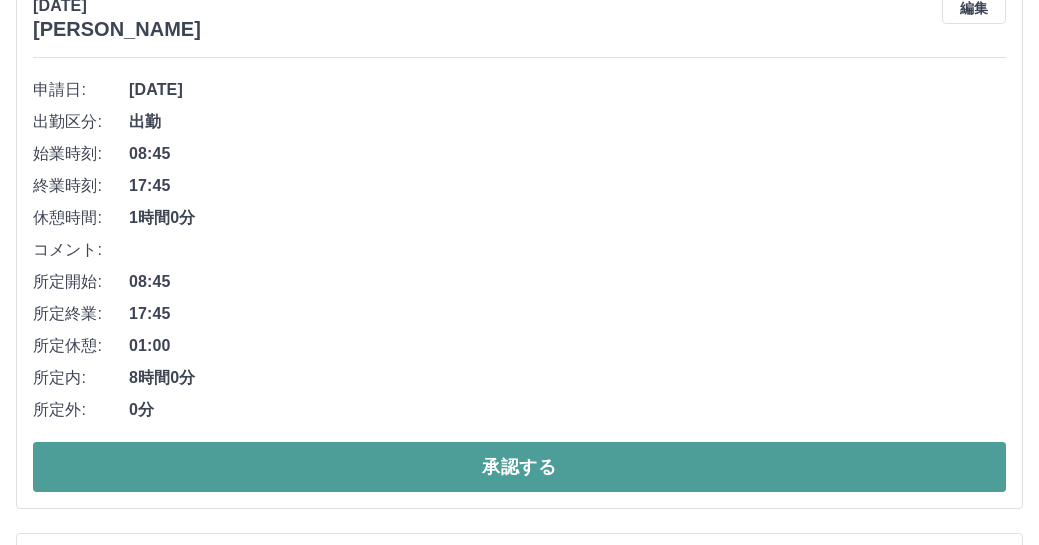click on "承認する" at bounding box center (519, 467) 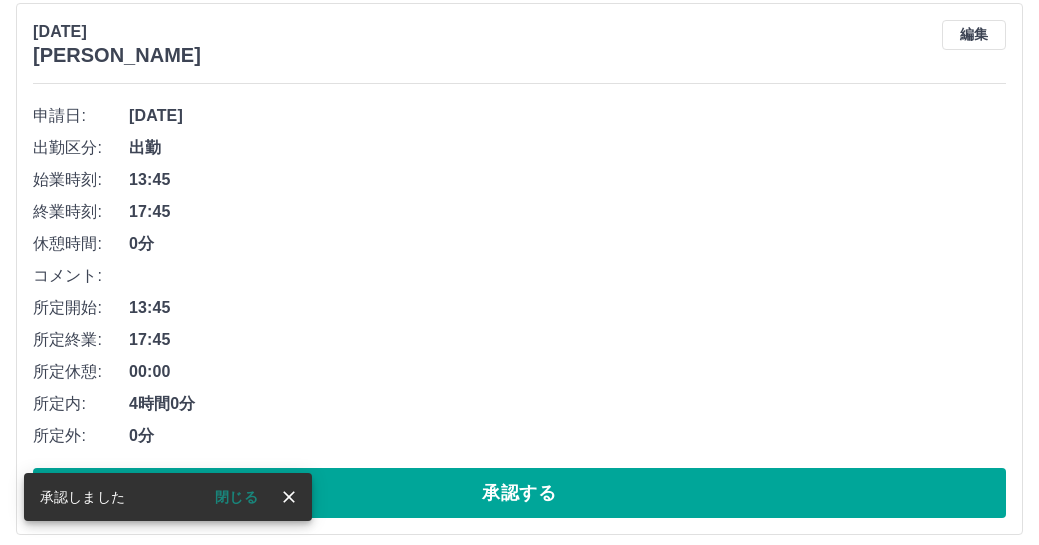 scroll, scrollTop: 301, scrollLeft: 0, axis: vertical 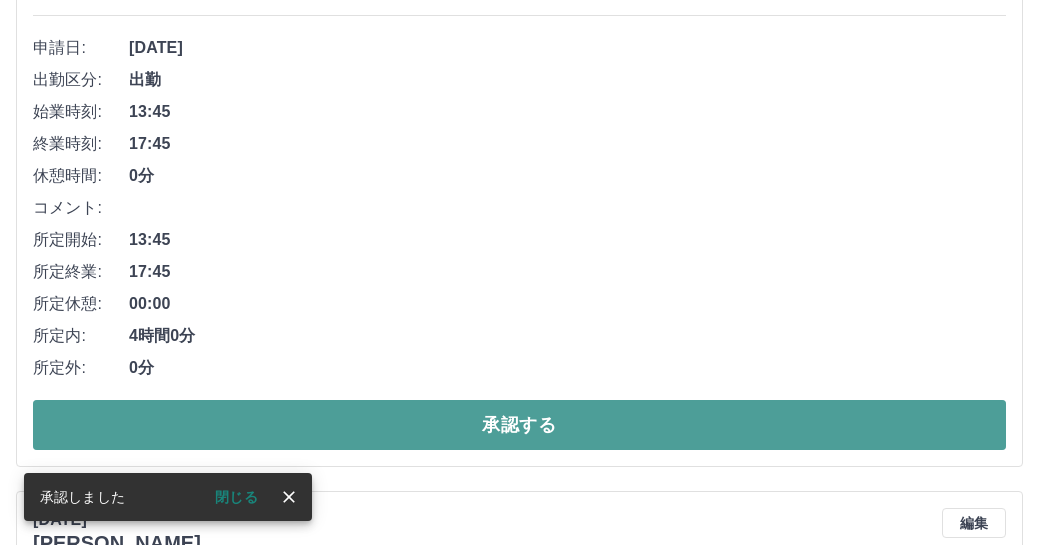 click on "承認する" at bounding box center [519, 425] 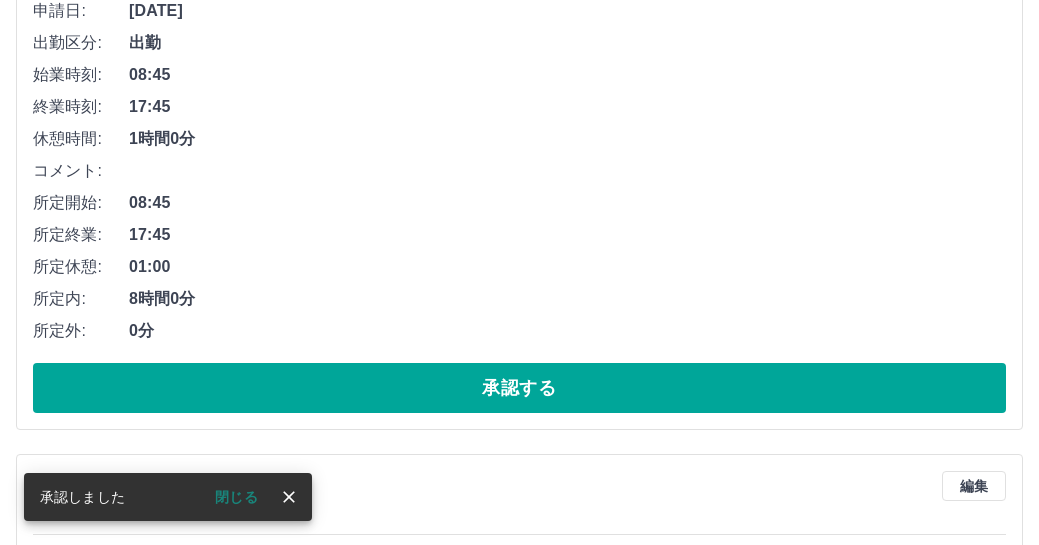 scroll, scrollTop: 341, scrollLeft: 0, axis: vertical 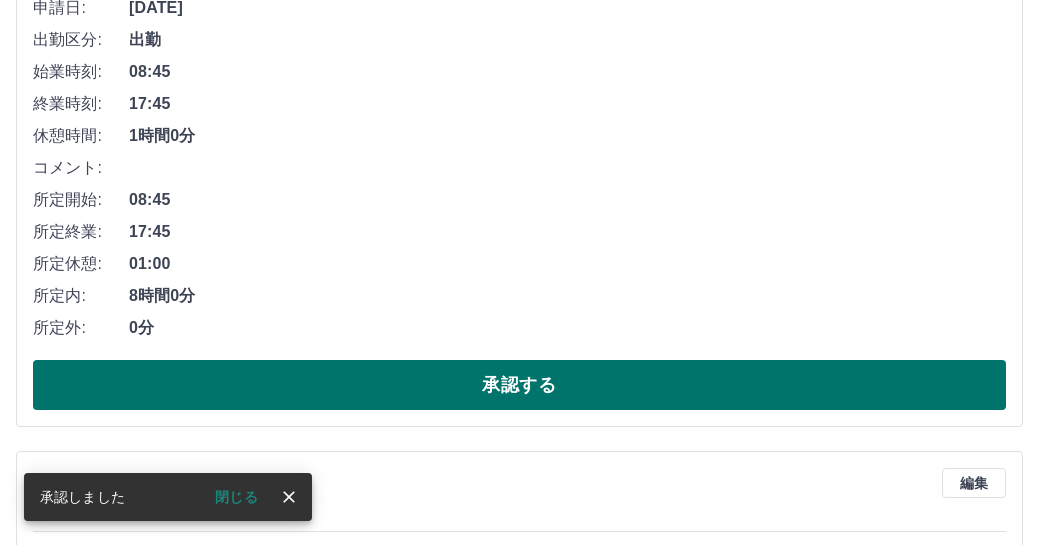 click on "承認する" at bounding box center [519, 385] 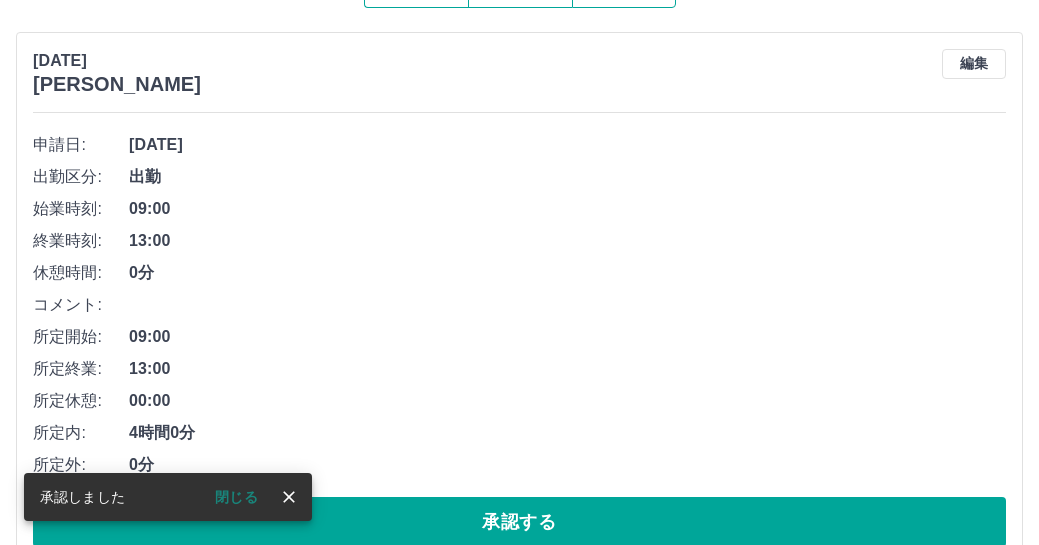 scroll, scrollTop: 273, scrollLeft: 0, axis: vertical 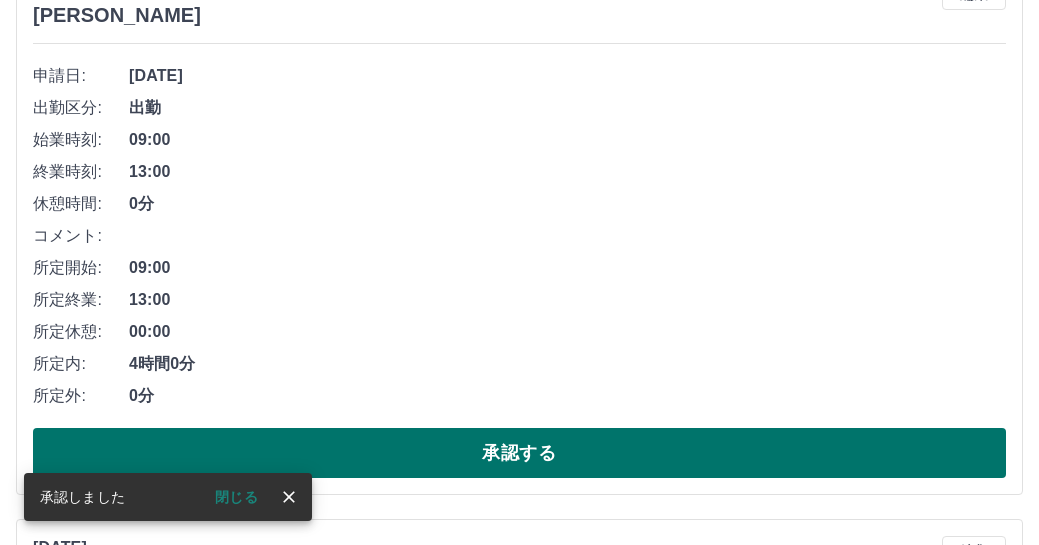 click on "承認する" at bounding box center [519, 453] 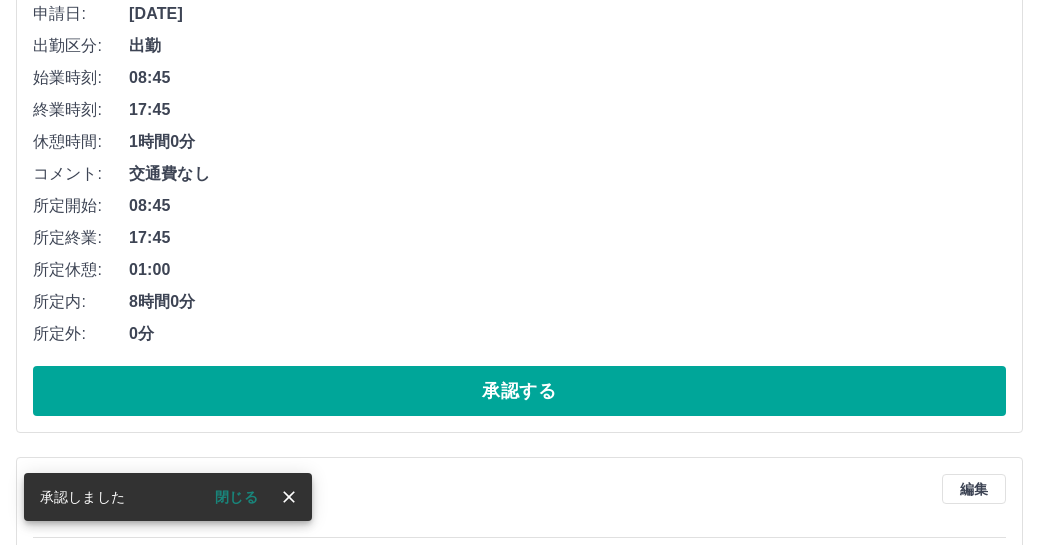scroll, scrollTop: 341, scrollLeft: 0, axis: vertical 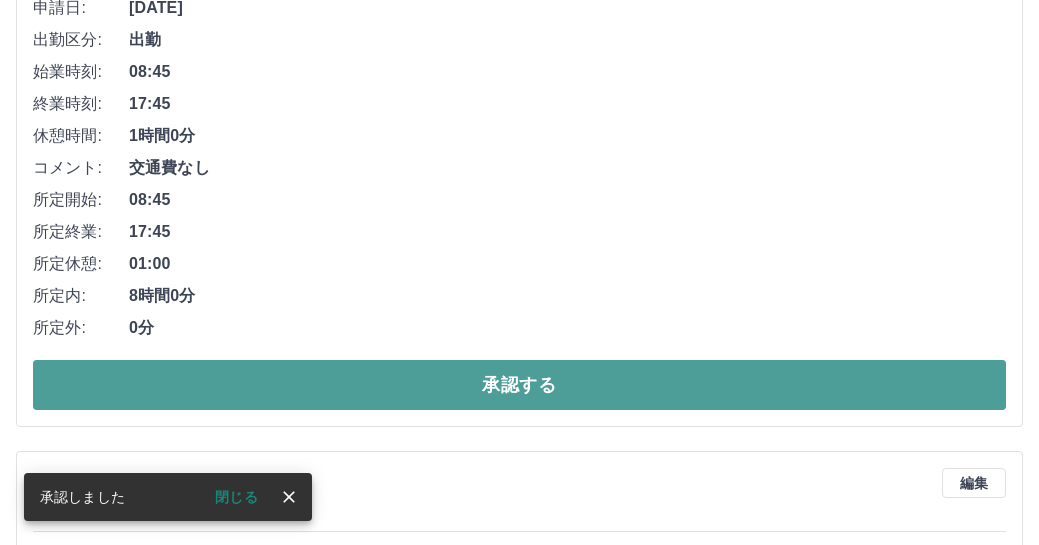 click on "承認する" at bounding box center (519, 385) 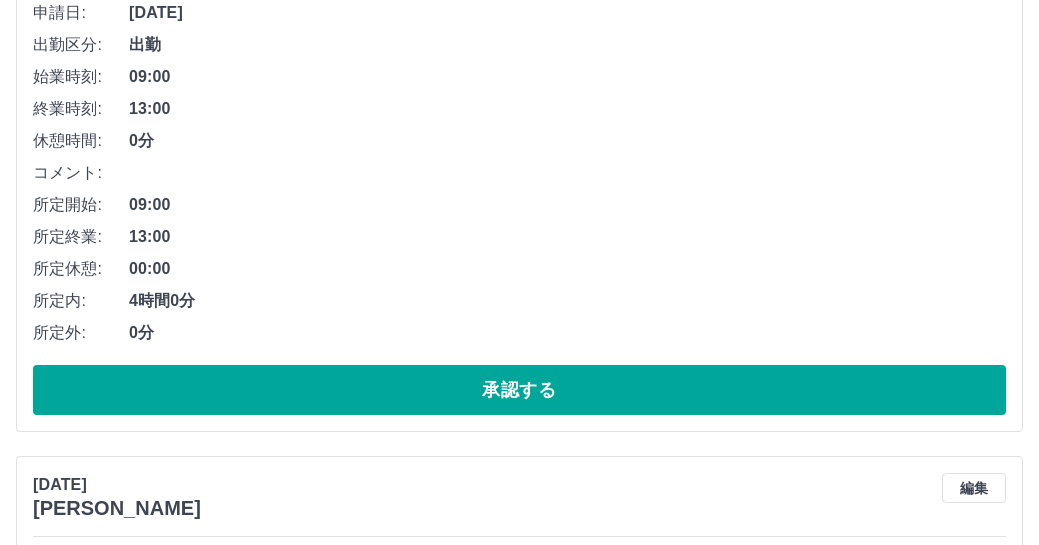 scroll, scrollTop: 341, scrollLeft: 0, axis: vertical 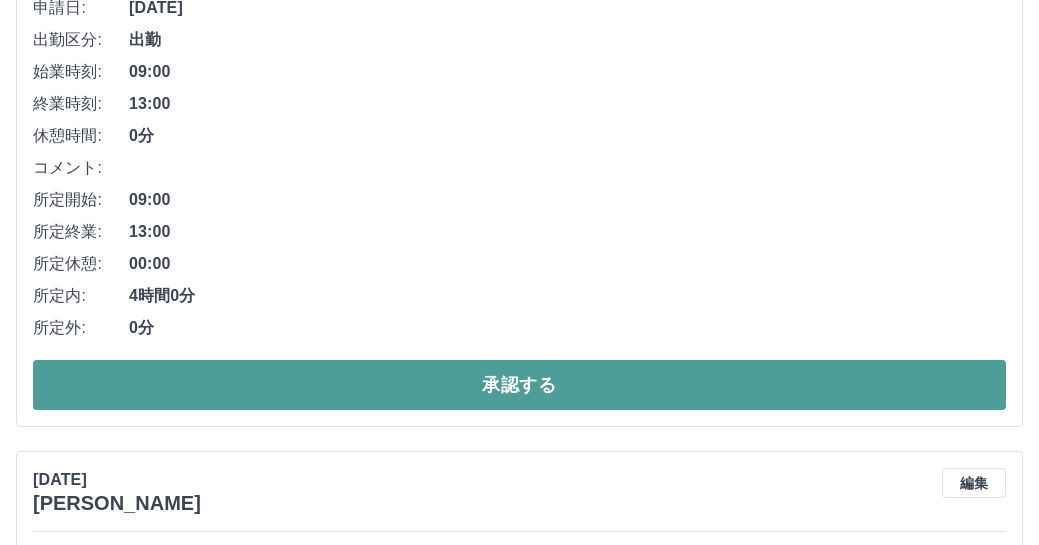 click on "承認する" at bounding box center [519, 385] 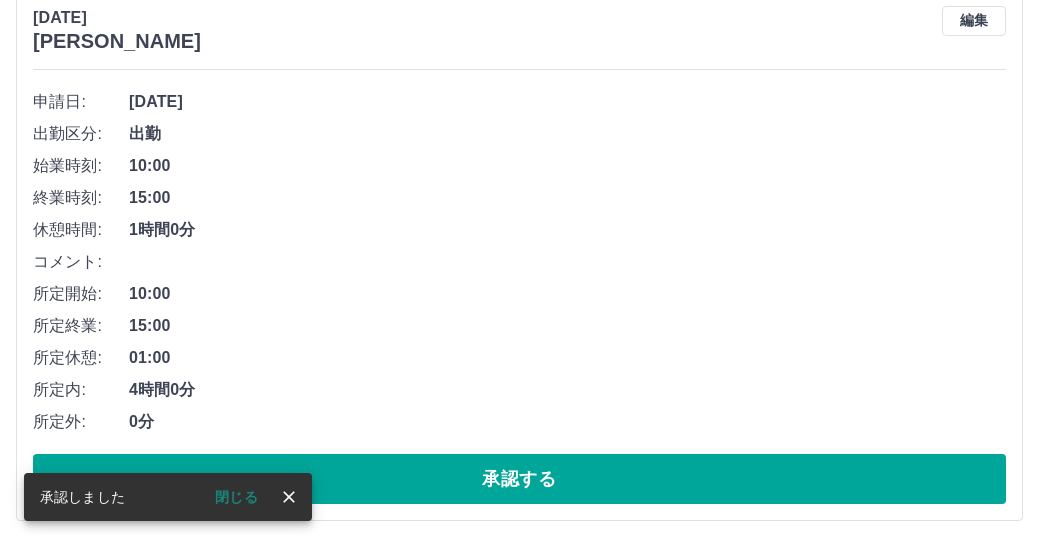 scroll, scrollTop: 0, scrollLeft: 0, axis: both 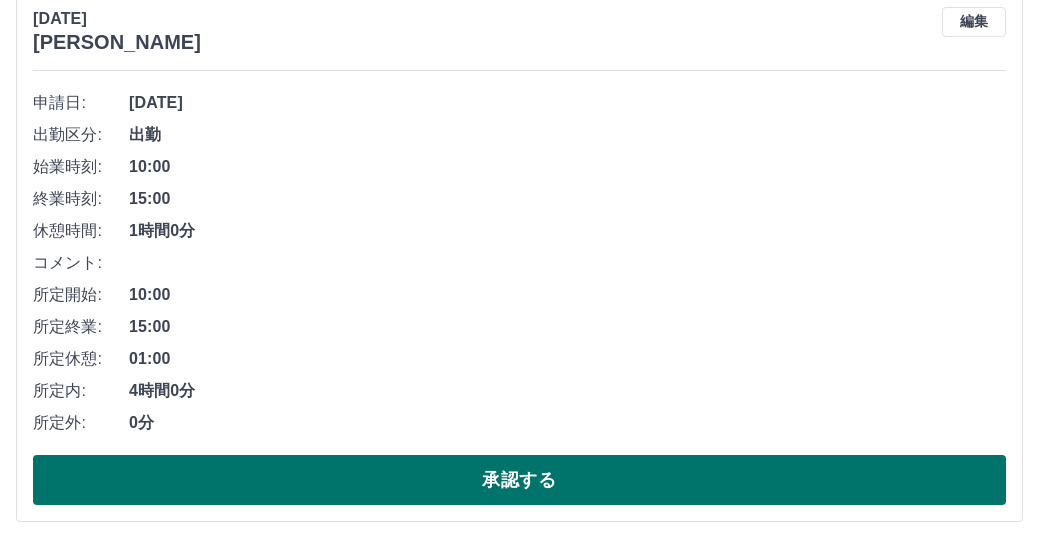 click on "承認する" at bounding box center (519, 480) 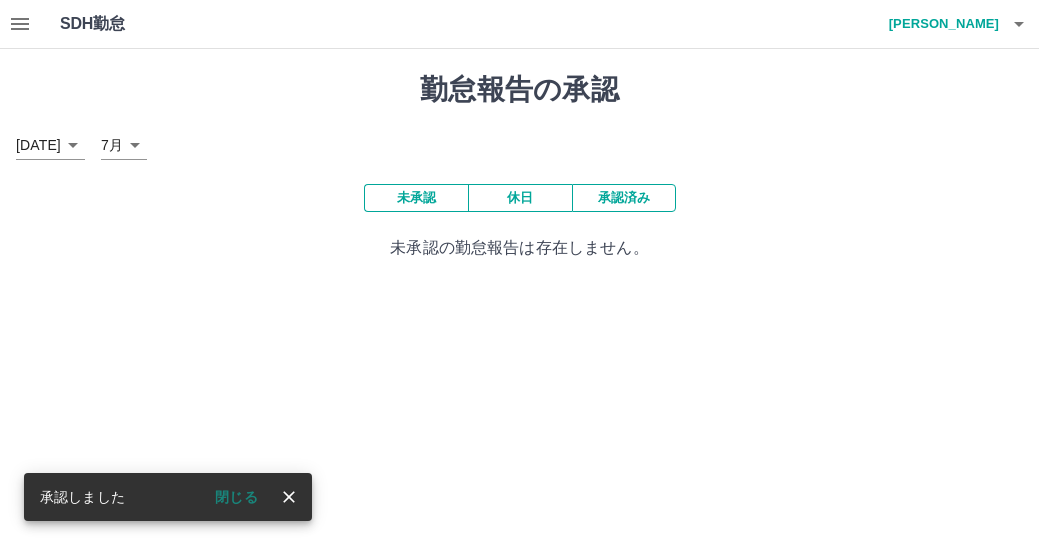 scroll, scrollTop: 0, scrollLeft: 0, axis: both 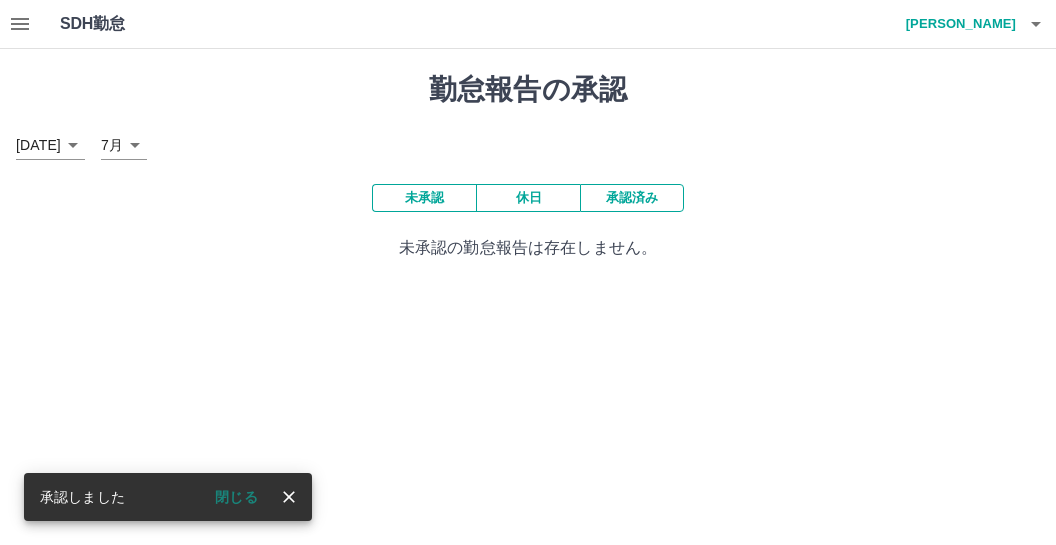 click on "SDH勤怠 [PERSON_NAME] 承認しました 閉じる 勤怠報告の承認 [DATE] **** 7月 * 未承認 休日 承認済み 未承認の勤怠報告は存在しません。 SDH勤怠" at bounding box center (528, 142) 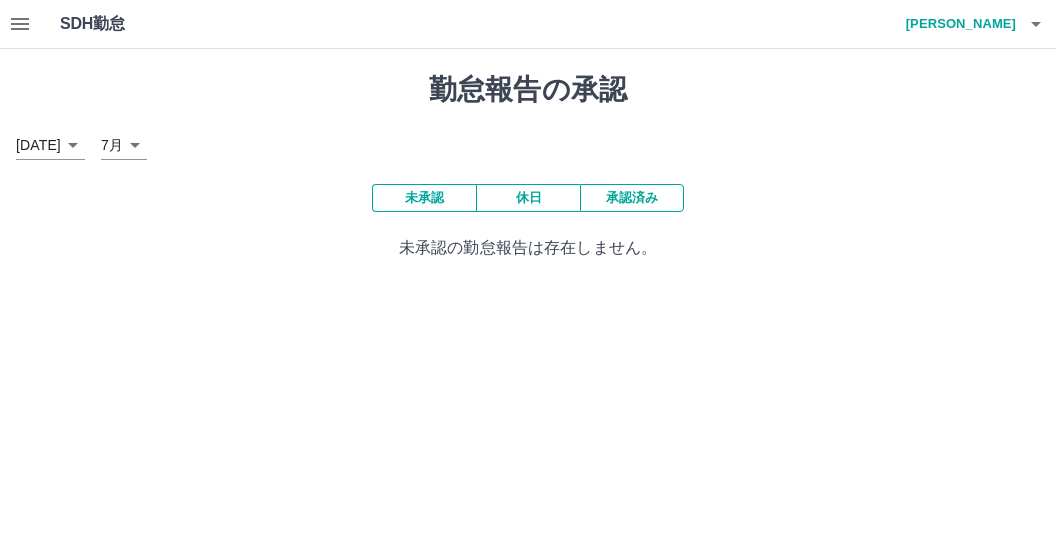 drag, startPoint x: 611, startPoint y: 188, endPoint x: 616, endPoint y: 203, distance: 15.811388 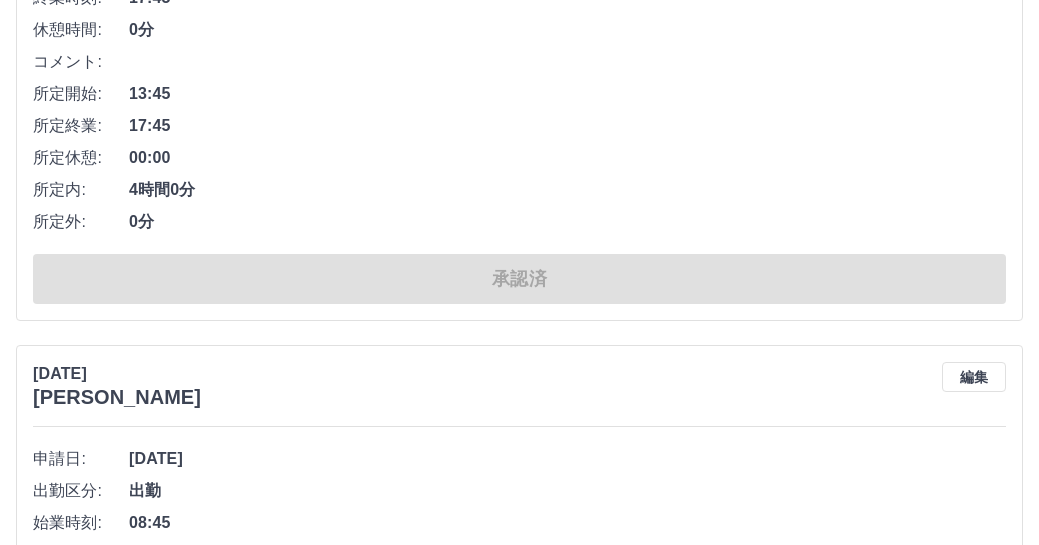 scroll, scrollTop: 1393, scrollLeft: 0, axis: vertical 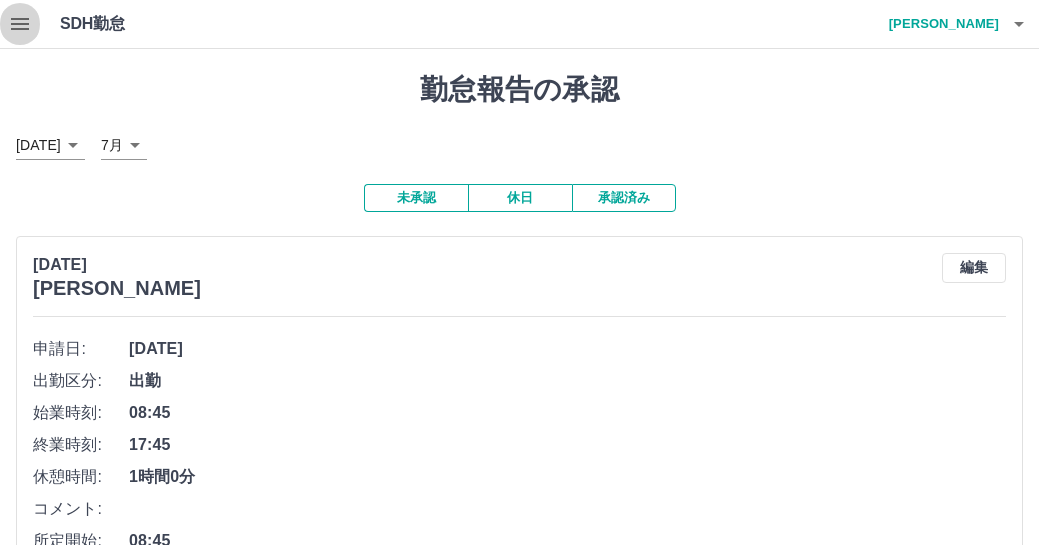 click 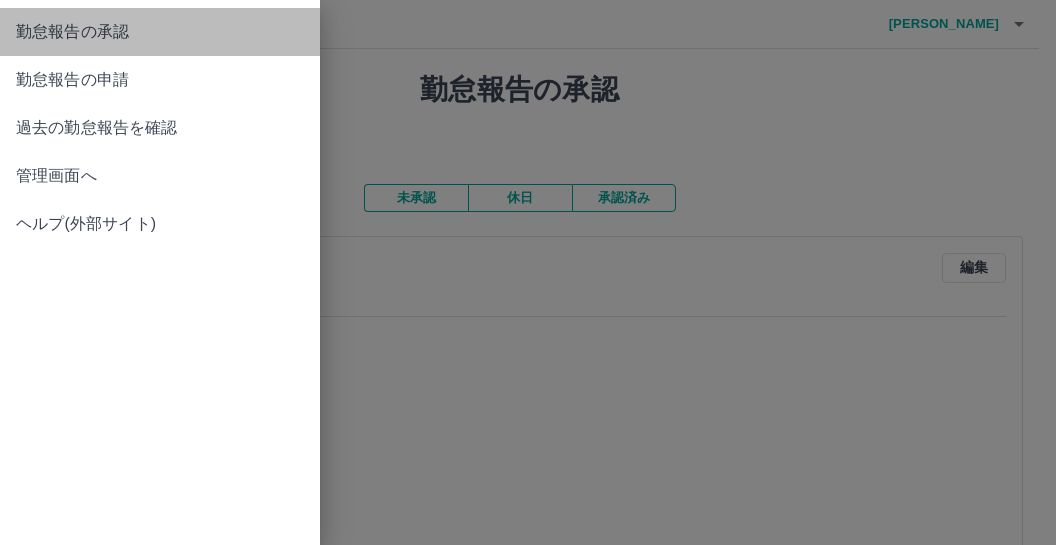 click on "勤怠報告の承認" at bounding box center (160, 32) 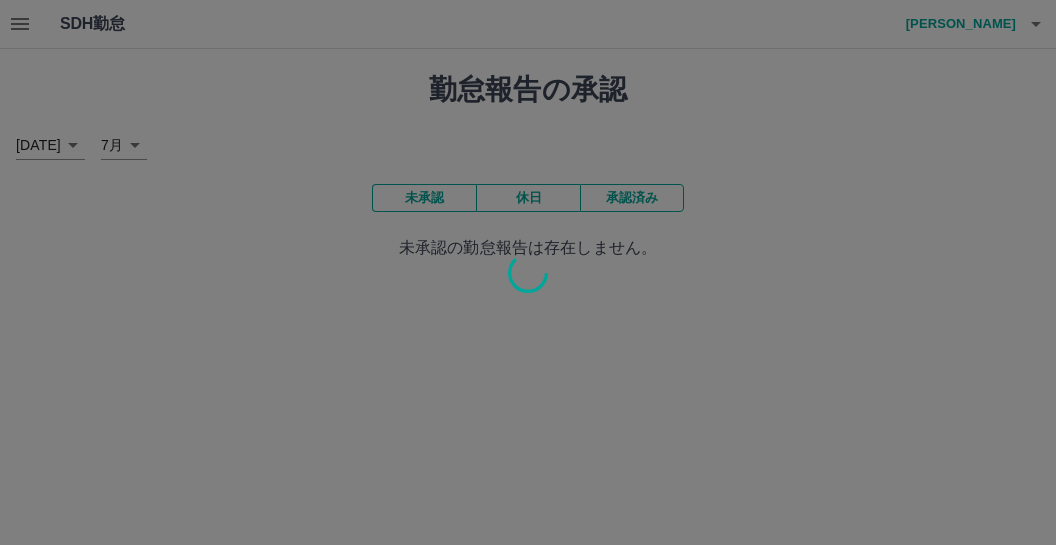 click at bounding box center (528, 272) 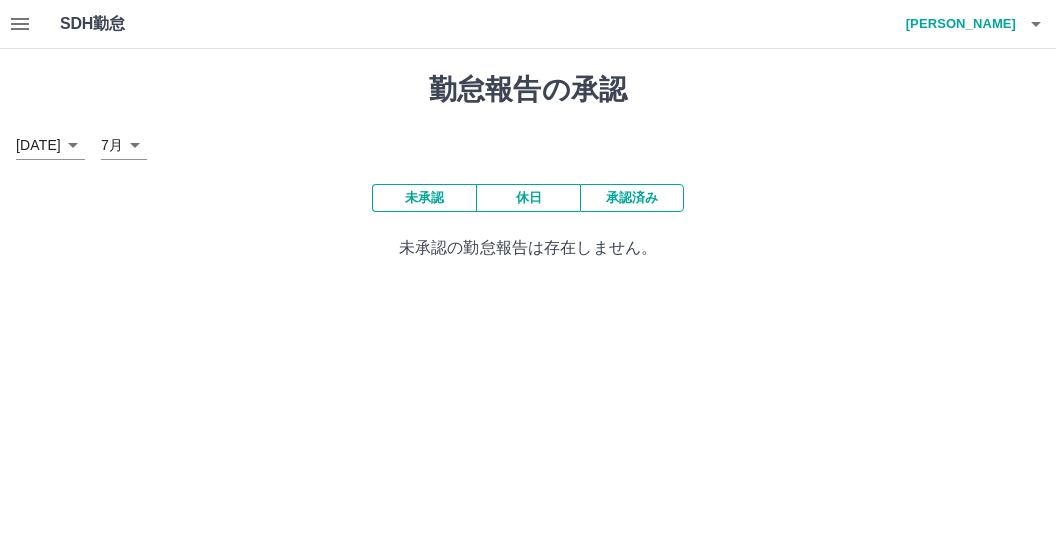 click 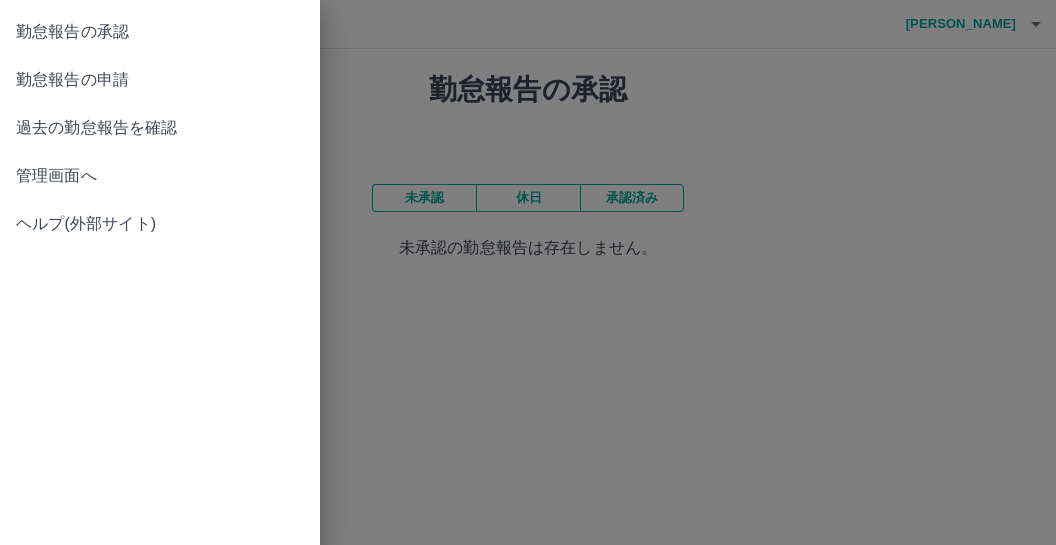click on "勤怠報告の申請" at bounding box center [160, 80] 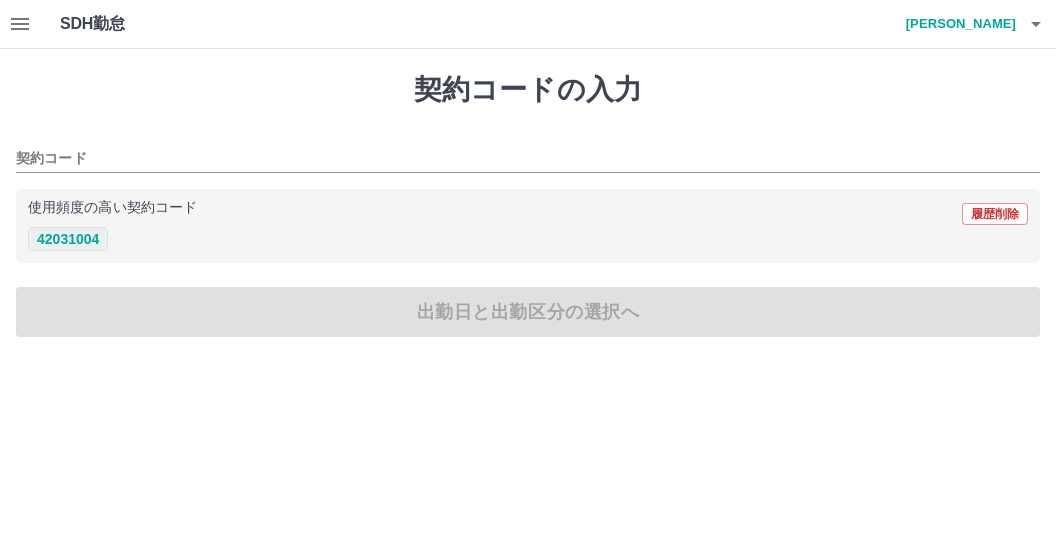 click on "42031004" at bounding box center (68, 239) 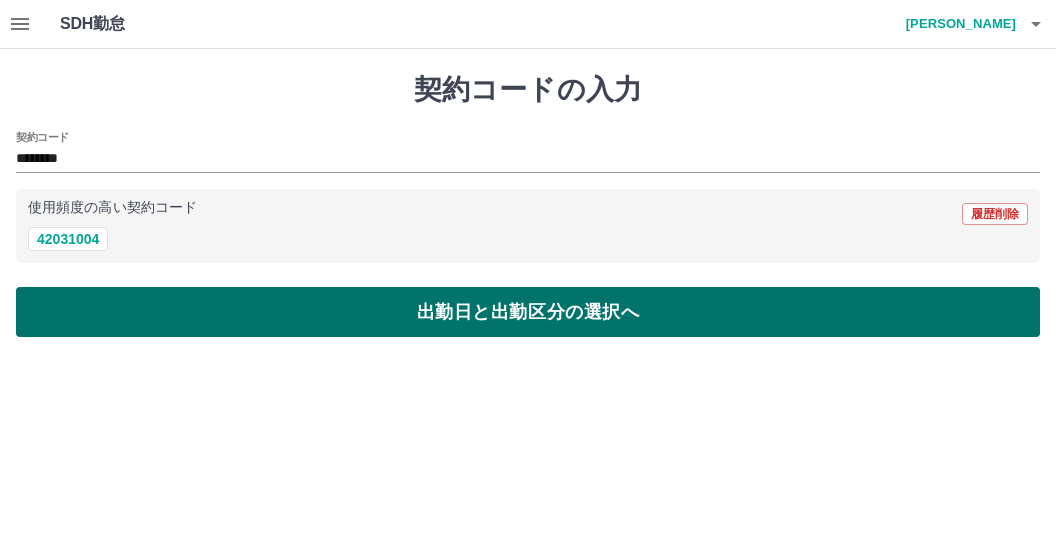 click on "出勤日と出勤区分の選択へ" at bounding box center [528, 312] 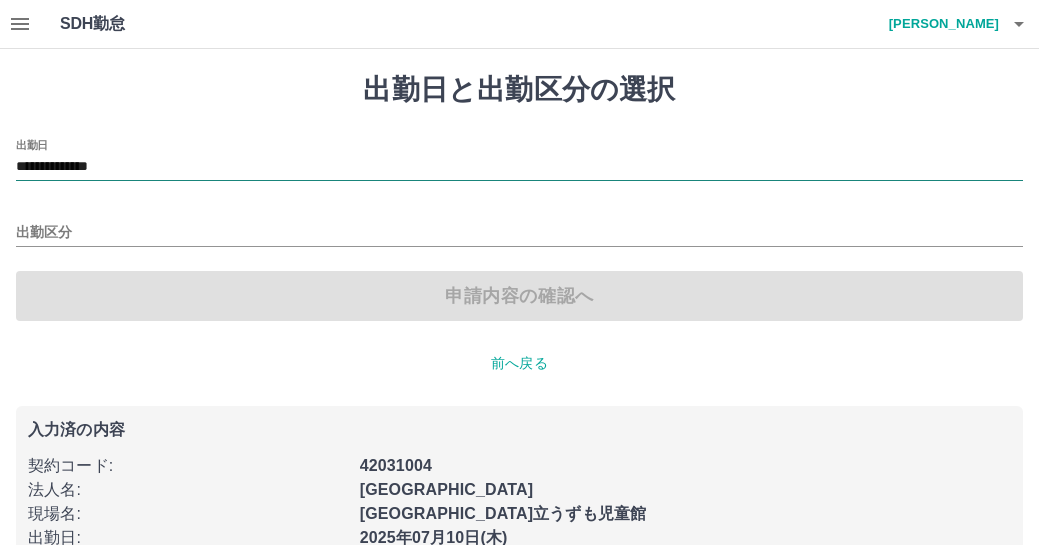 click on "**********" at bounding box center (519, 167) 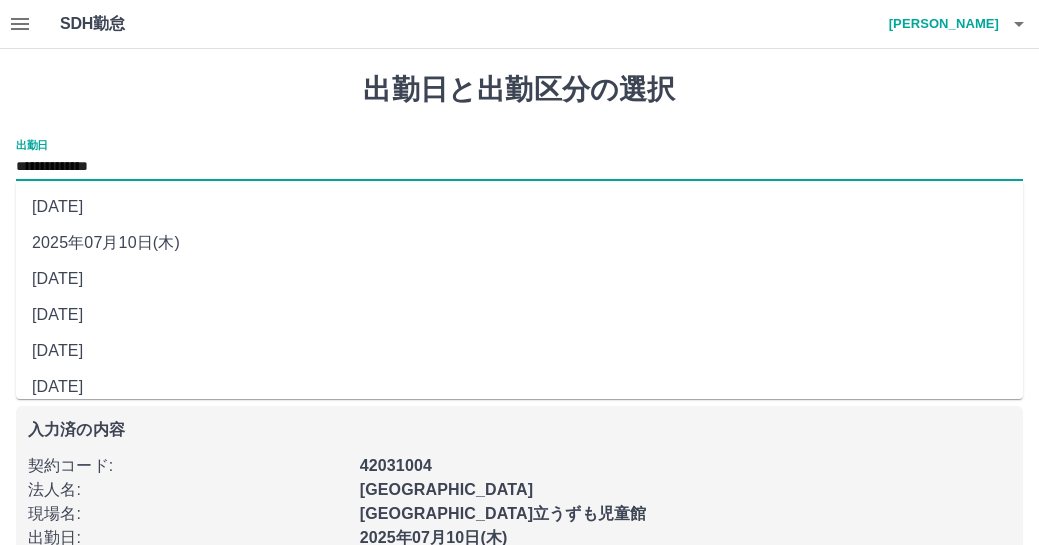 drag, startPoint x: 170, startPoint y: 172, endPoint x: 156, endPoint y: 207, distance: 37.696156 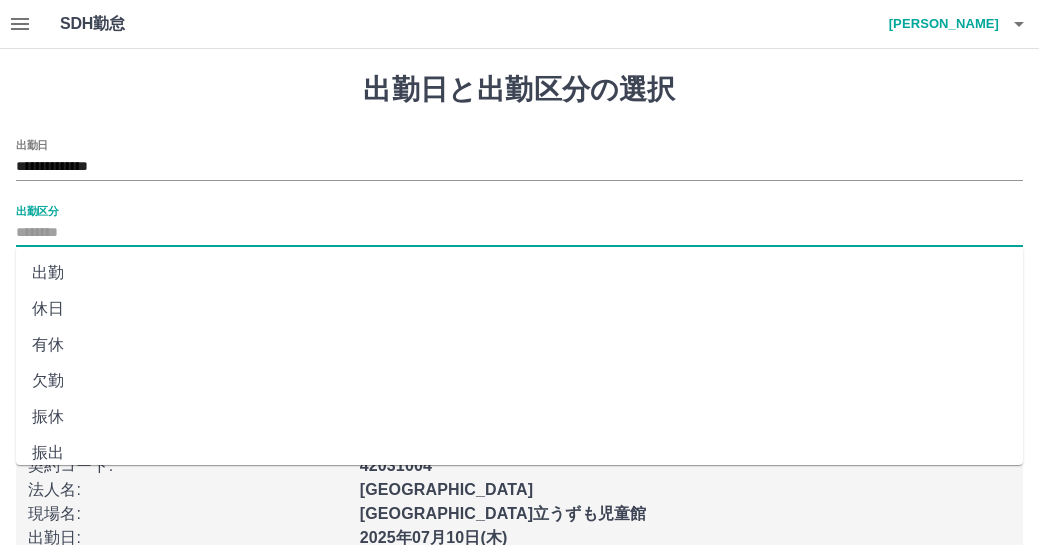 click on "出勤区分" at bounding box center (519, 233) 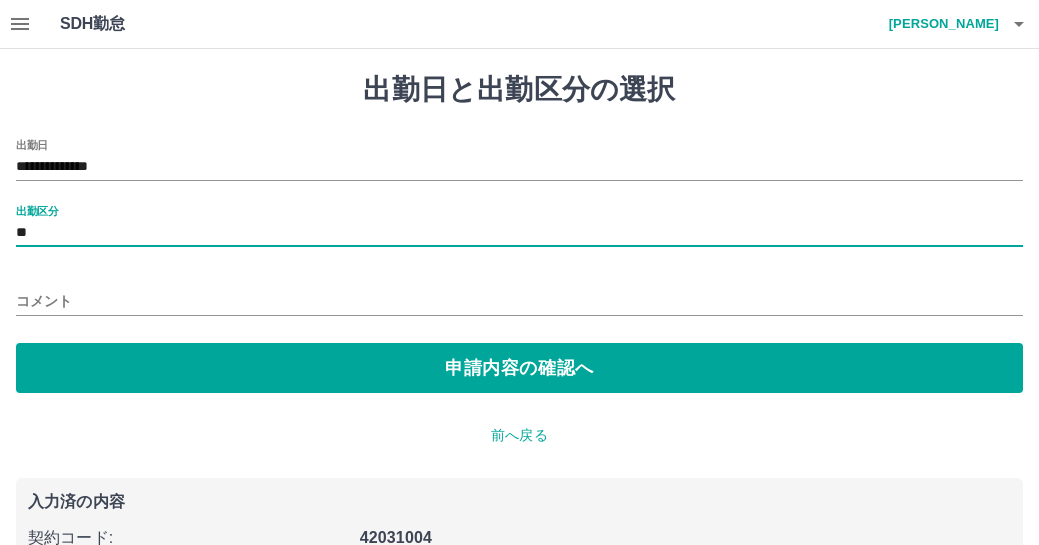 click on "コメント" at bounding box center [519, 301] 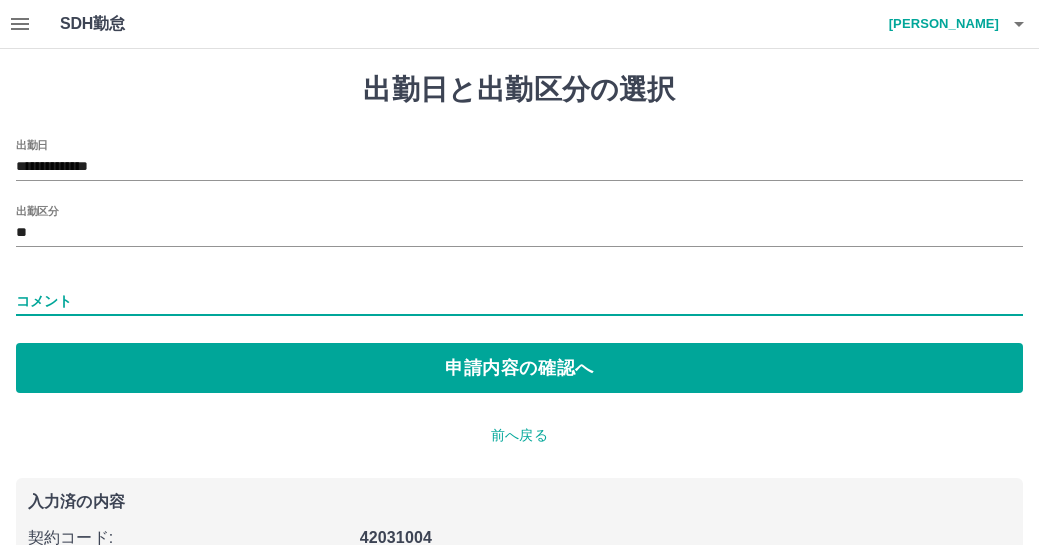 type on "*****" 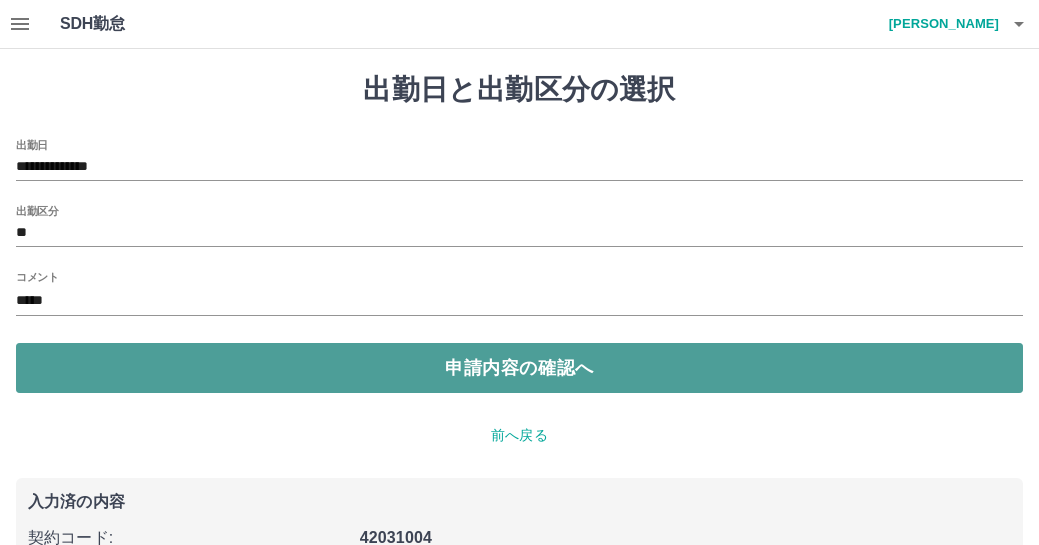 click on "申請内容の確認へ" at bounding box center [519, 368] 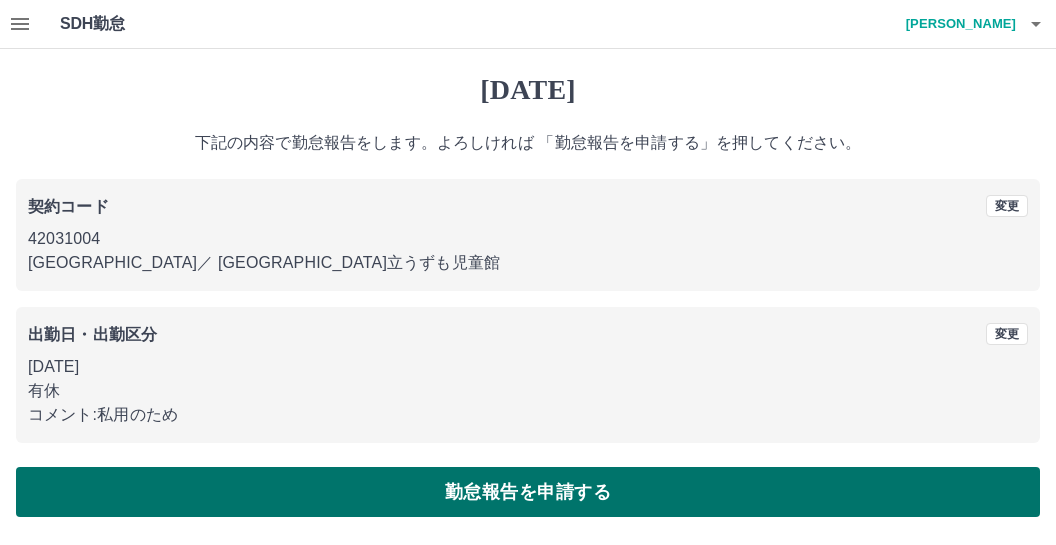 click on "勤怠報告を申請する" at bounding box center (528, 492) 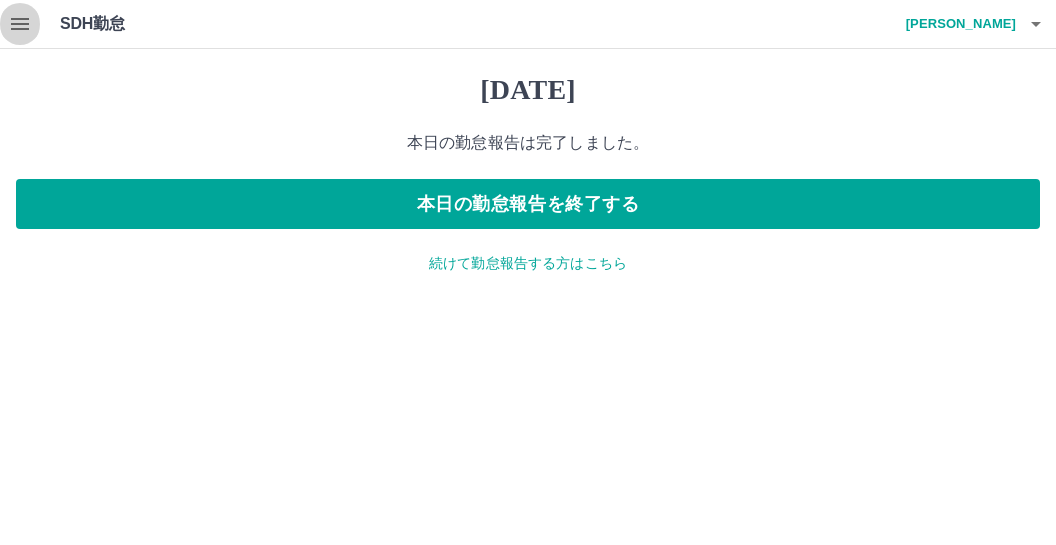 click 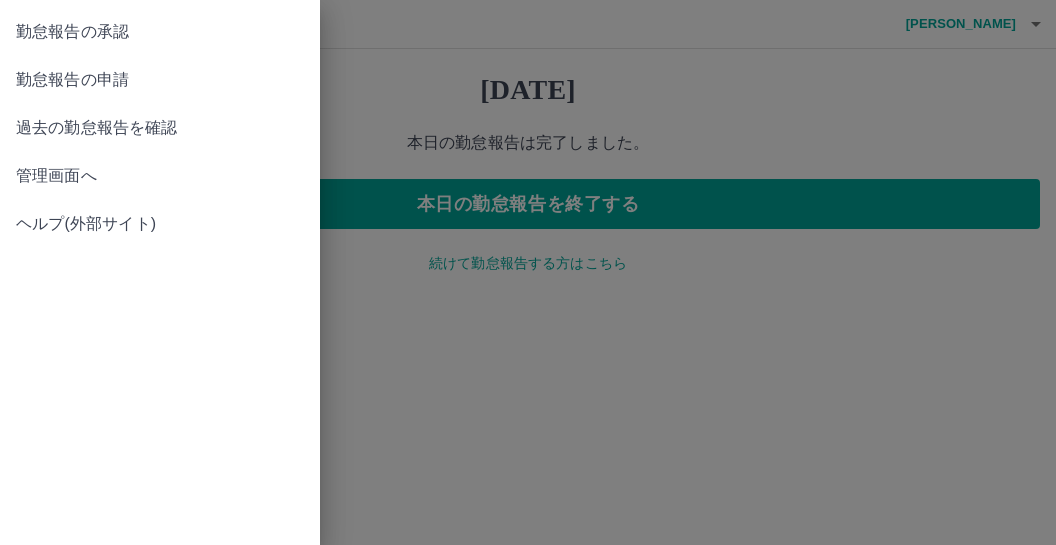 click on "勤怠報告の承認" at bounding box center [160, 32] 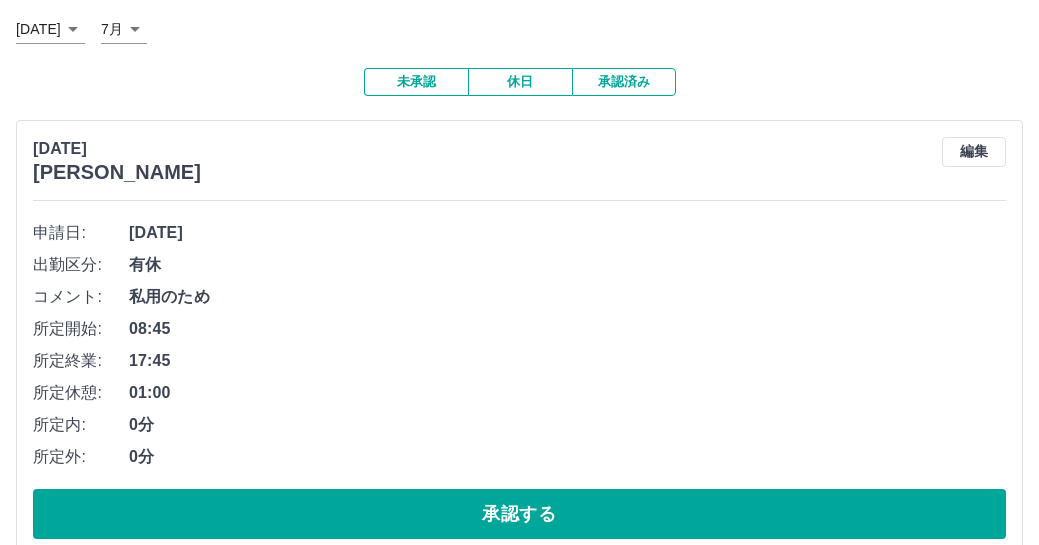 scroll, scrollTop: 153, scrollLeft: 0, axis: vertical 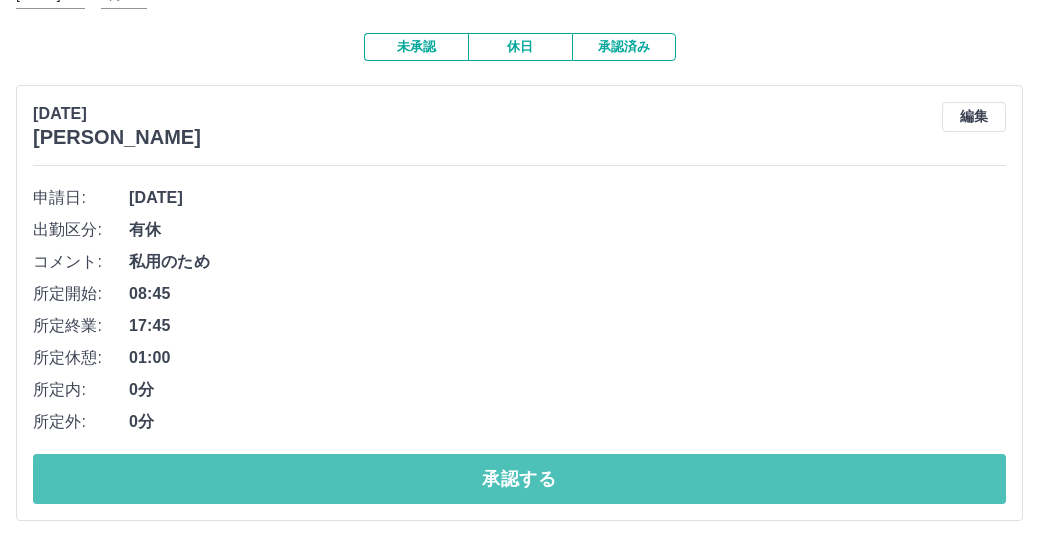 drag, startPoint x: 496, startPoint y: 477, endPoint x: 491, endPoint y: 460, distance: 17.720045 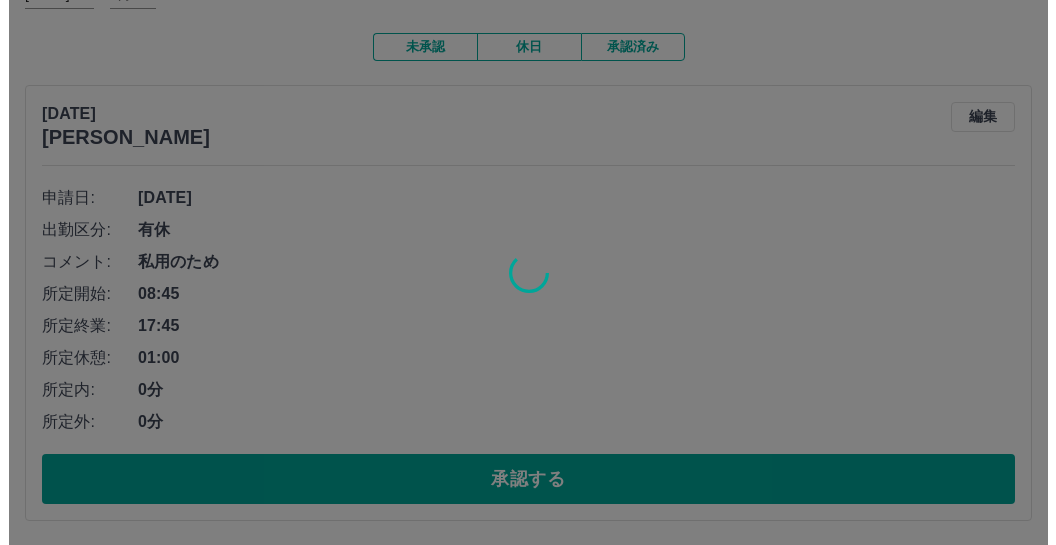 scroll, scrollTop: 0, scrollLeft: 0, axis: both 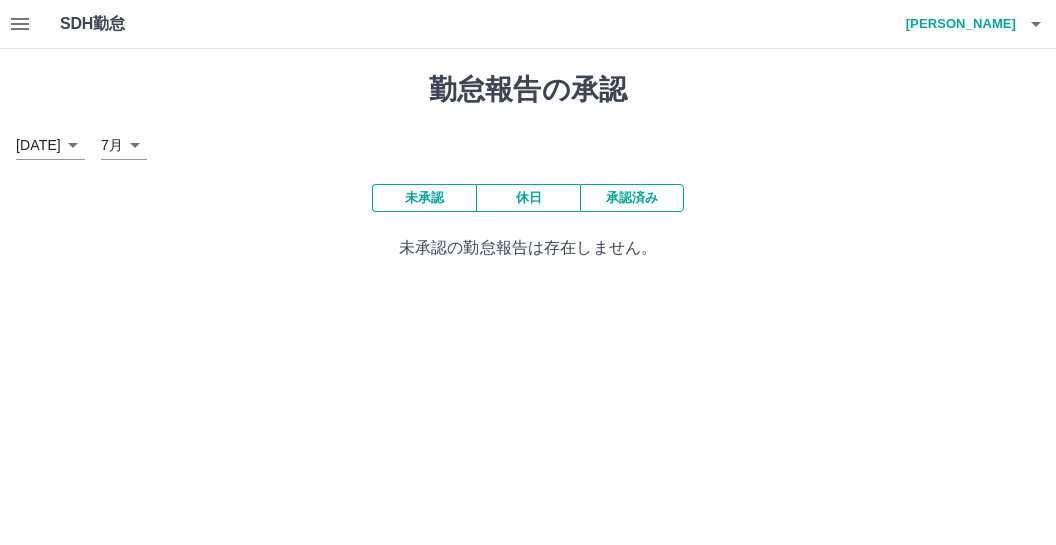 click on "SDH勤怠 [PERSON_NAME] 勤怠報告の承認 [DATE] **** 7月 * 未承認 休日 承認済み 未承認の勤怠報告は存在しません。 SDH勤怠" at bounding box center [528, 142] 